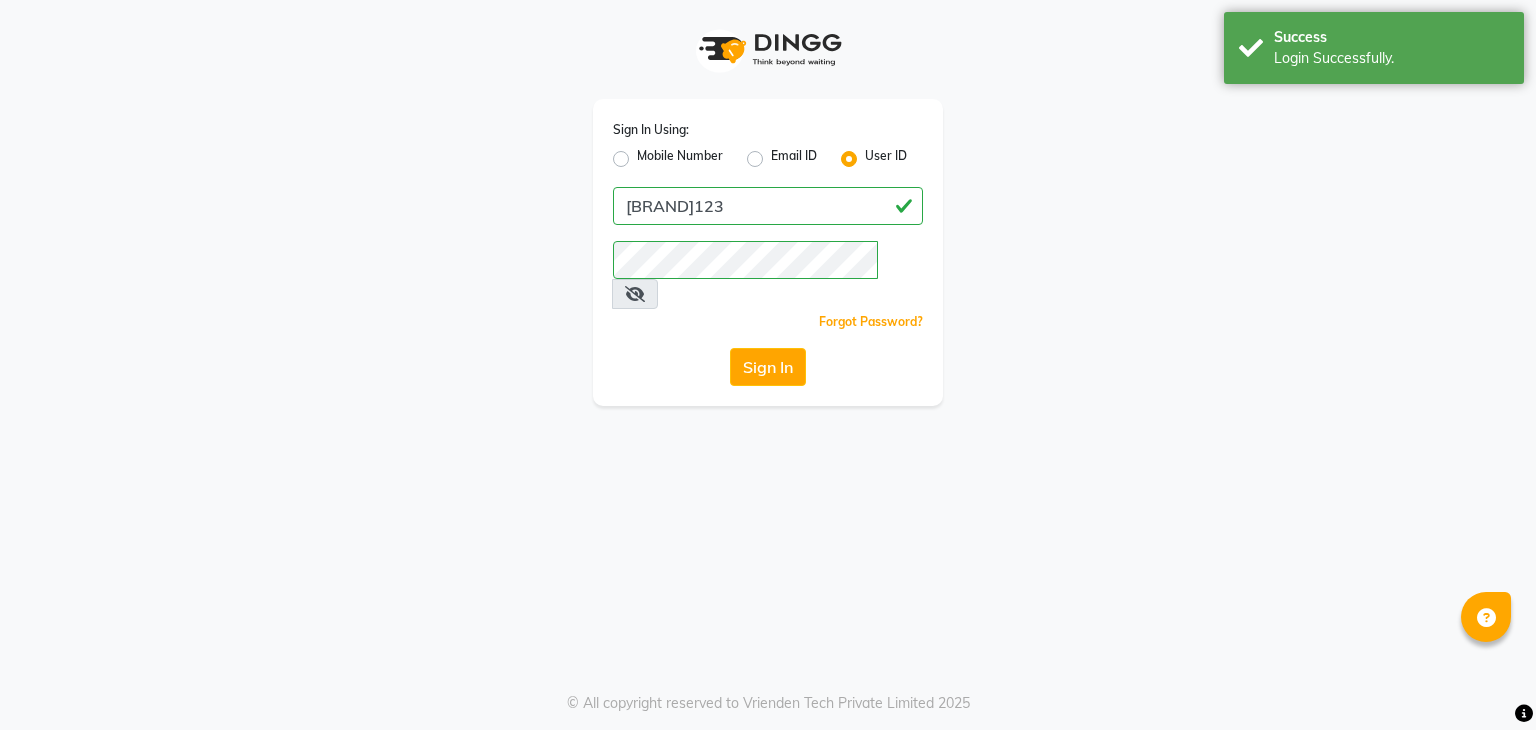 scroll, scrollTop: 0, scrollLeft: 0, axis: both 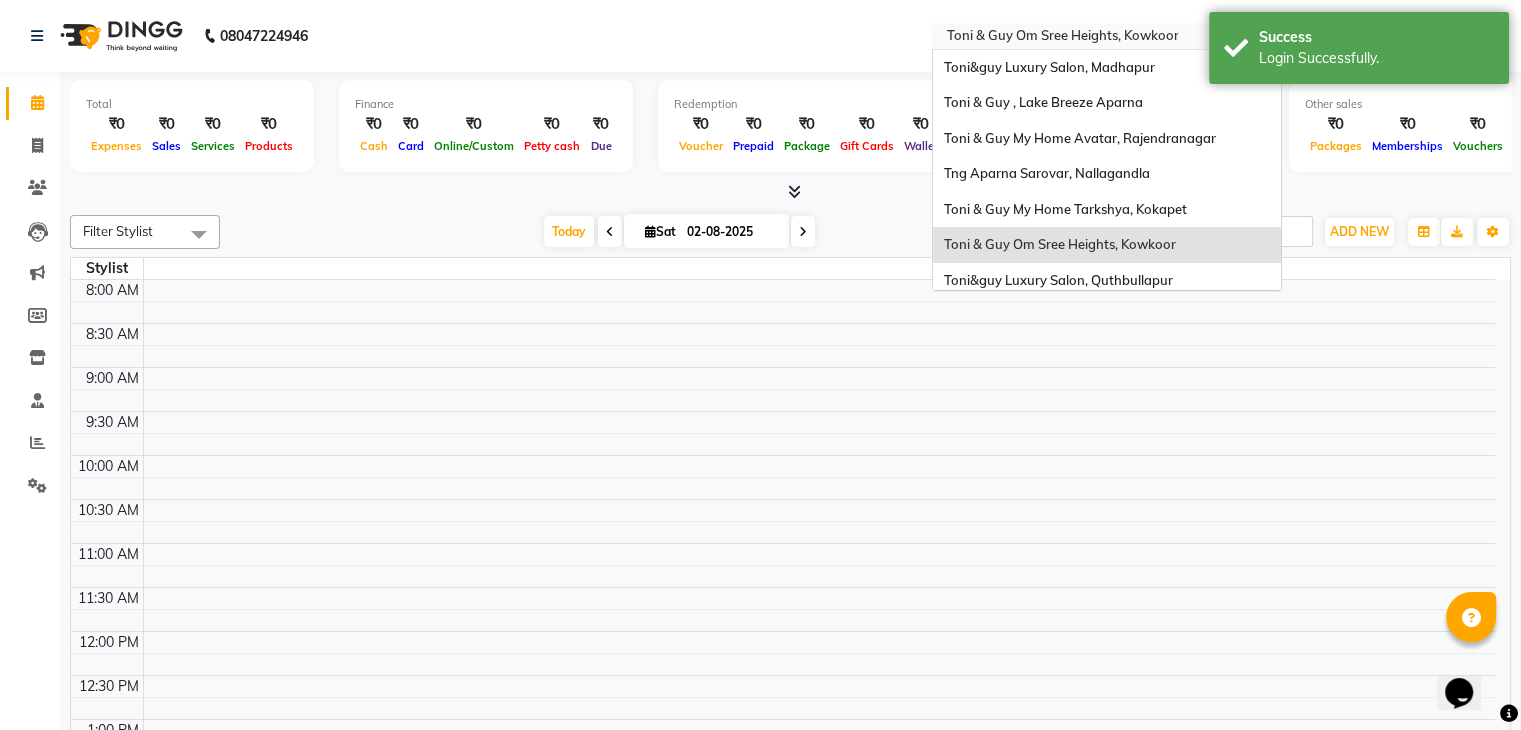 click on "Select Location × [BRAND] Om Sree Heights, Kowkoor [BRAND] Luxury Salon, Madhapur [BRAND] , Lake Breeze Aparna [BRAND] My Home Avatar, Rajendranagar Tng Aparna Sarovar, Nallagandla [BRAND] My Home Tarkshya, Kokapet [BRAND] Om Sree Heights, Kowkoor [BRAND] Luxury Salon, Quthbullapur Naturals , Vijay Nagar Colony [BRAND] Essensuals Kphb, Kphb [BRAND], Ncc Gachibowli" at bounding box center (1107, 36) 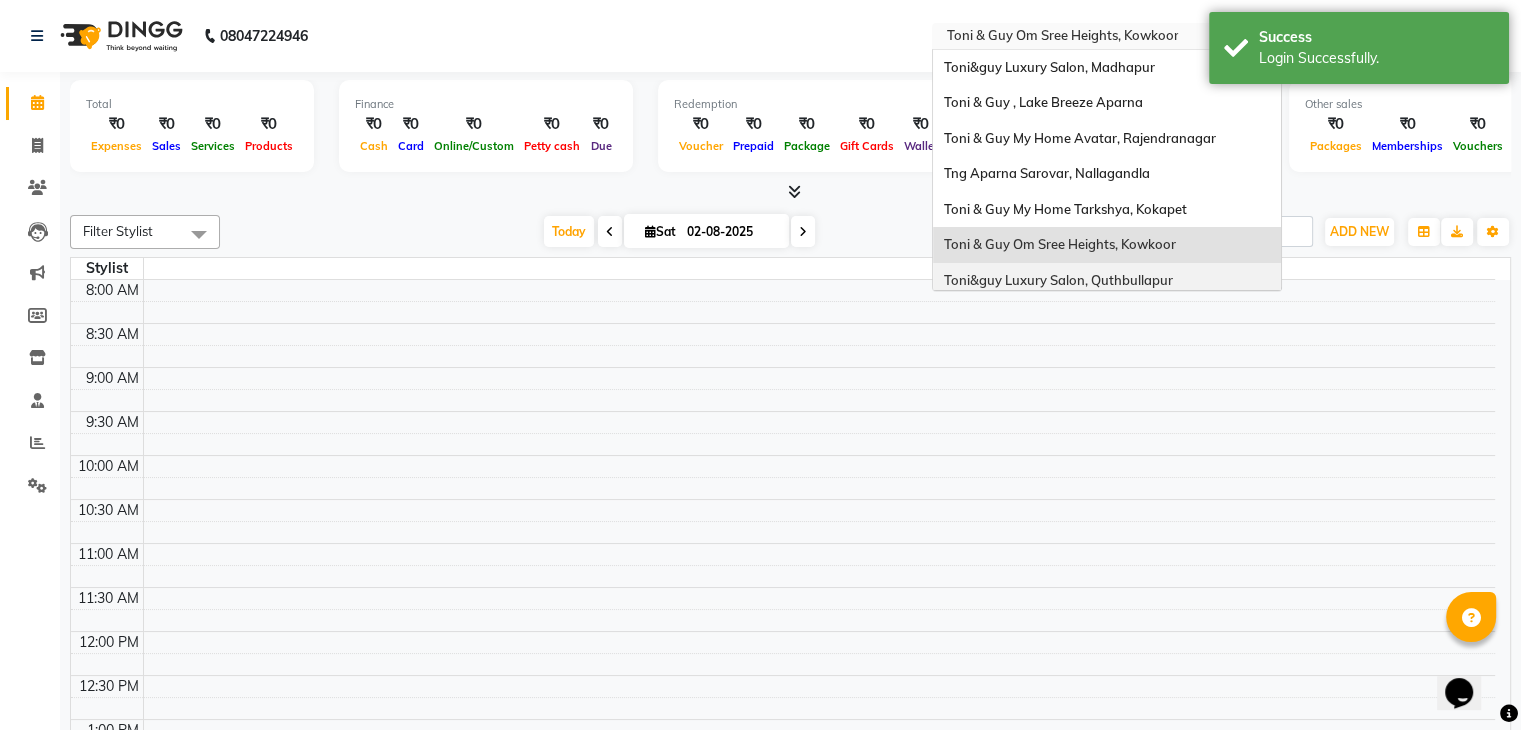 click on "Toni&guy Luxury Salon, Quthbullapur" at bounding box center [1057, 280] 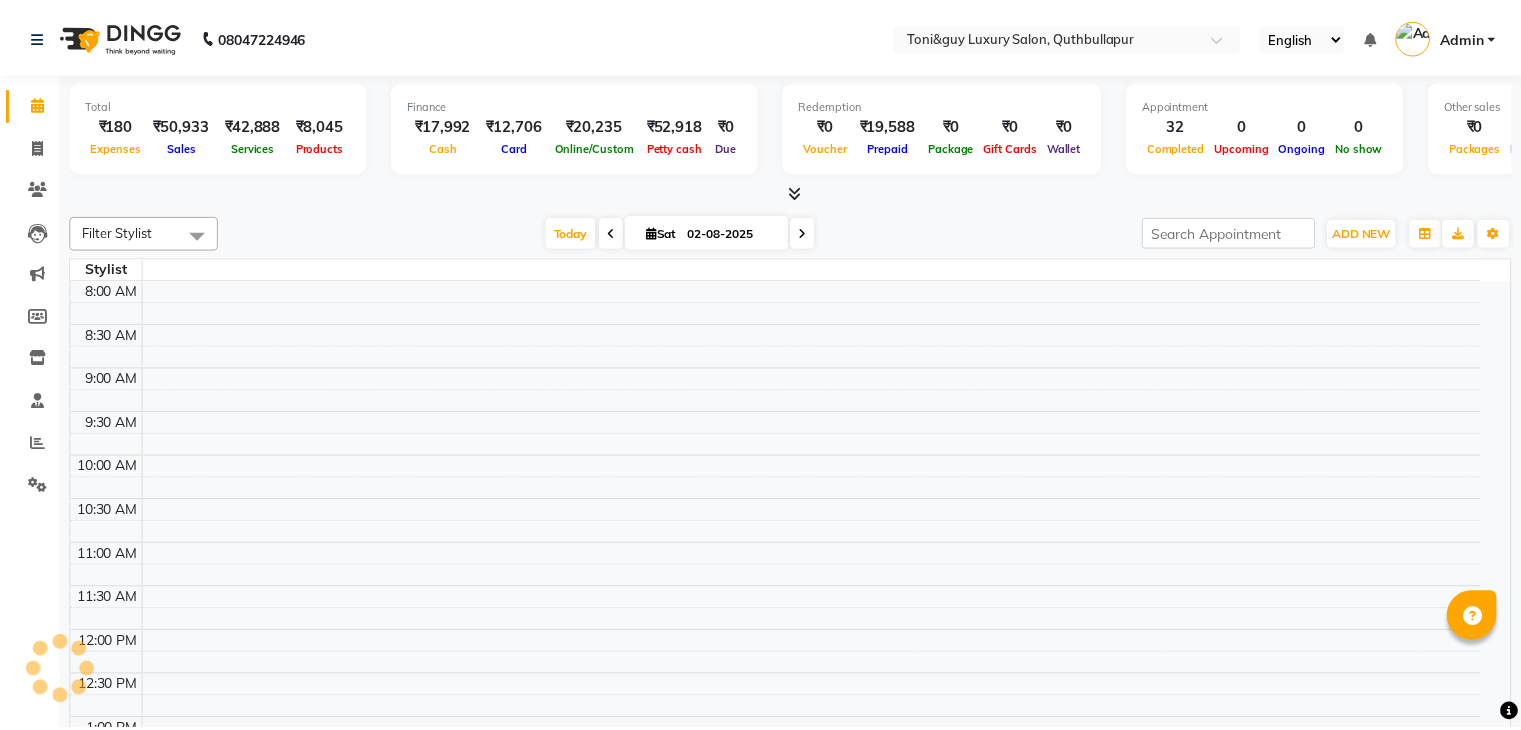 scroll, scrollTop: 0, scrollLeft: 0, axis: both 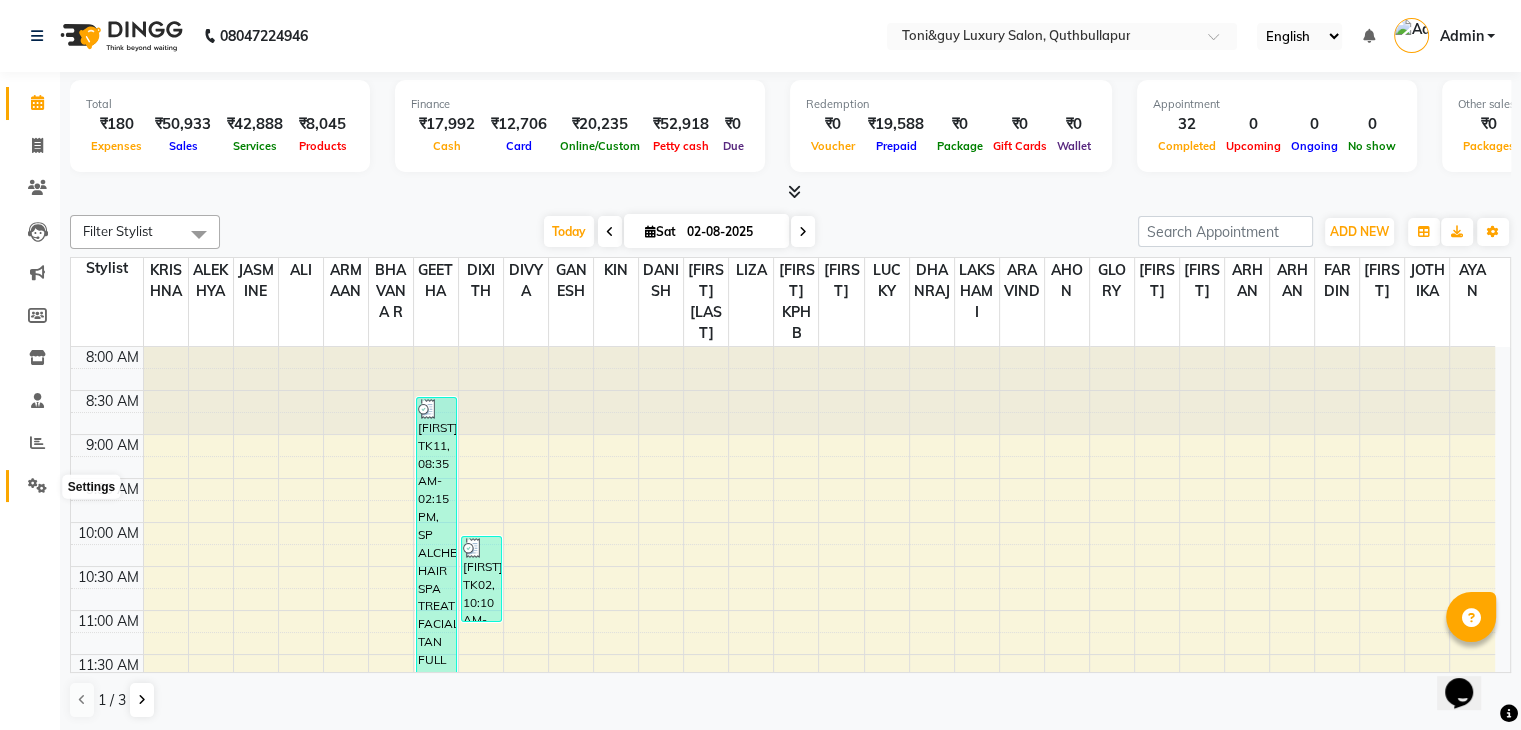 click 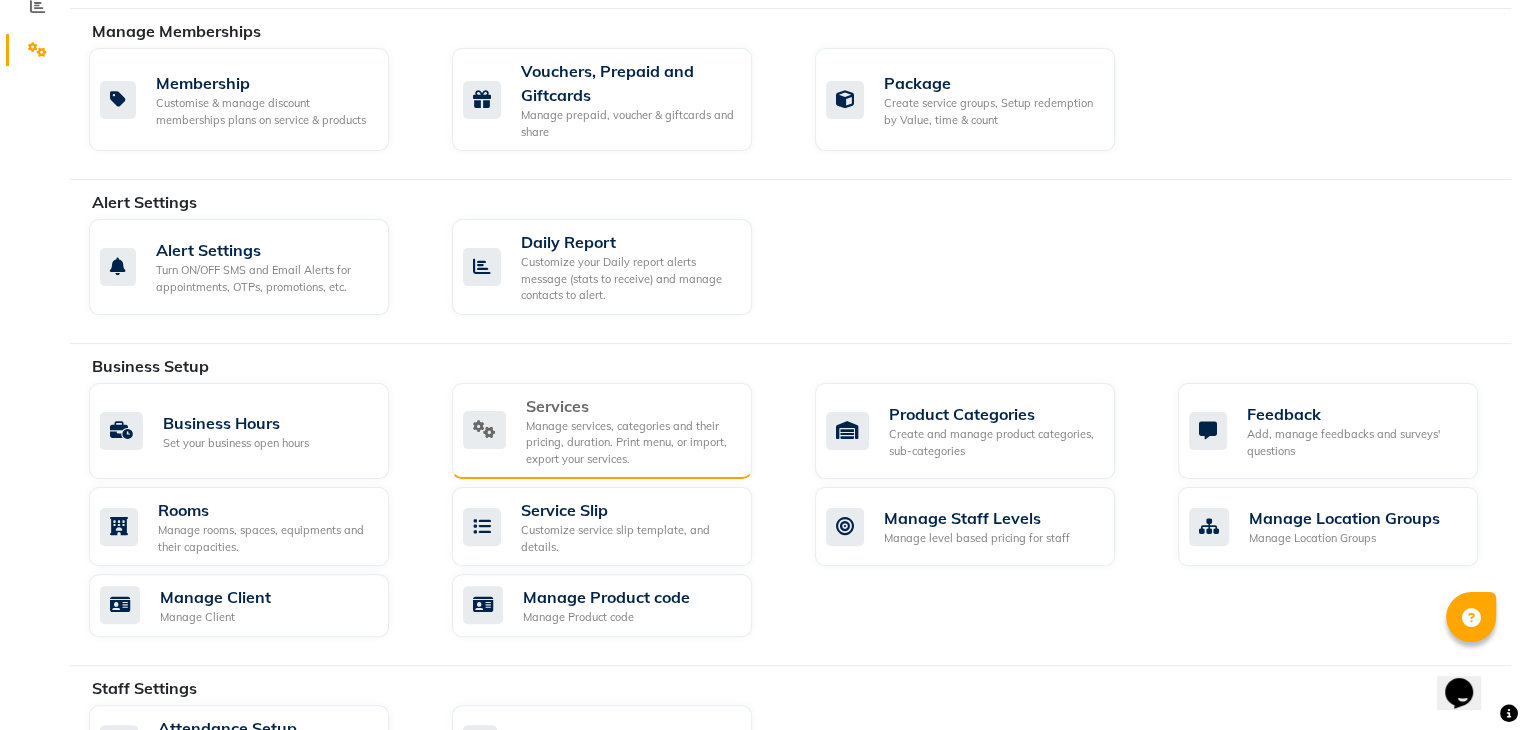 scroll, scrollTop: 440, scrollLeft: 0, axis: vertical 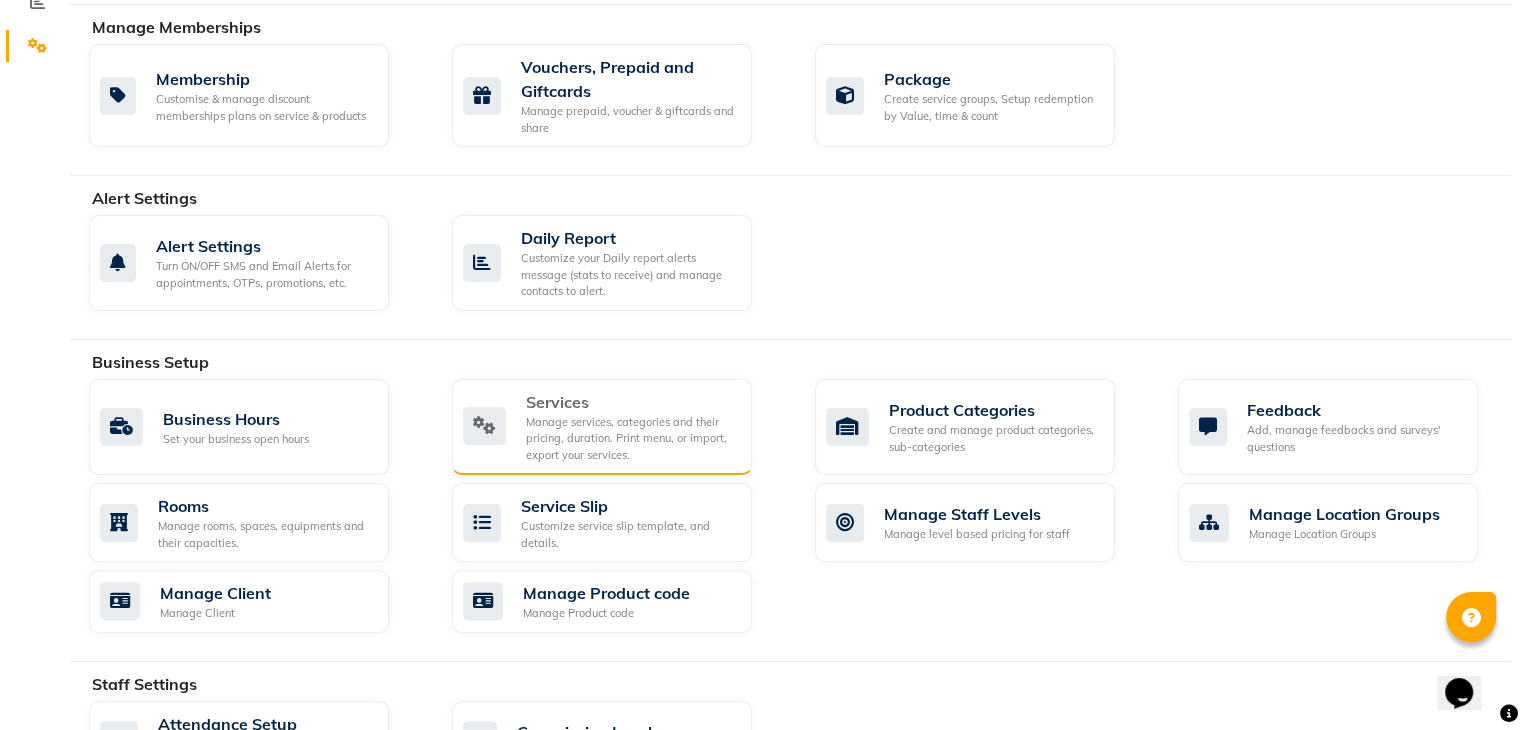 click on "Manage services, categories and their pricing, duration. Print menu, or import, export your services." 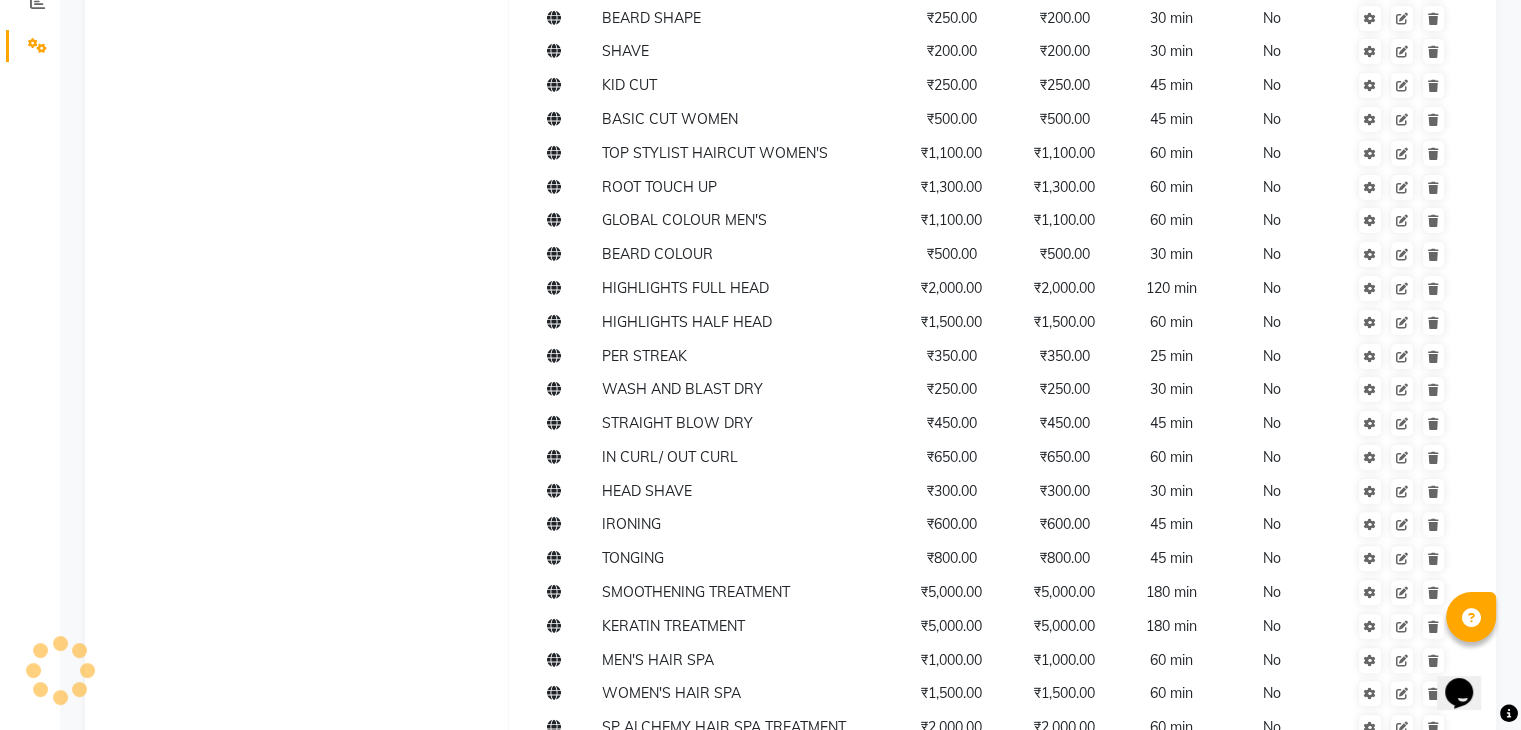 scroll, scrollTop: 0, scrollLeft: 0, axis: both 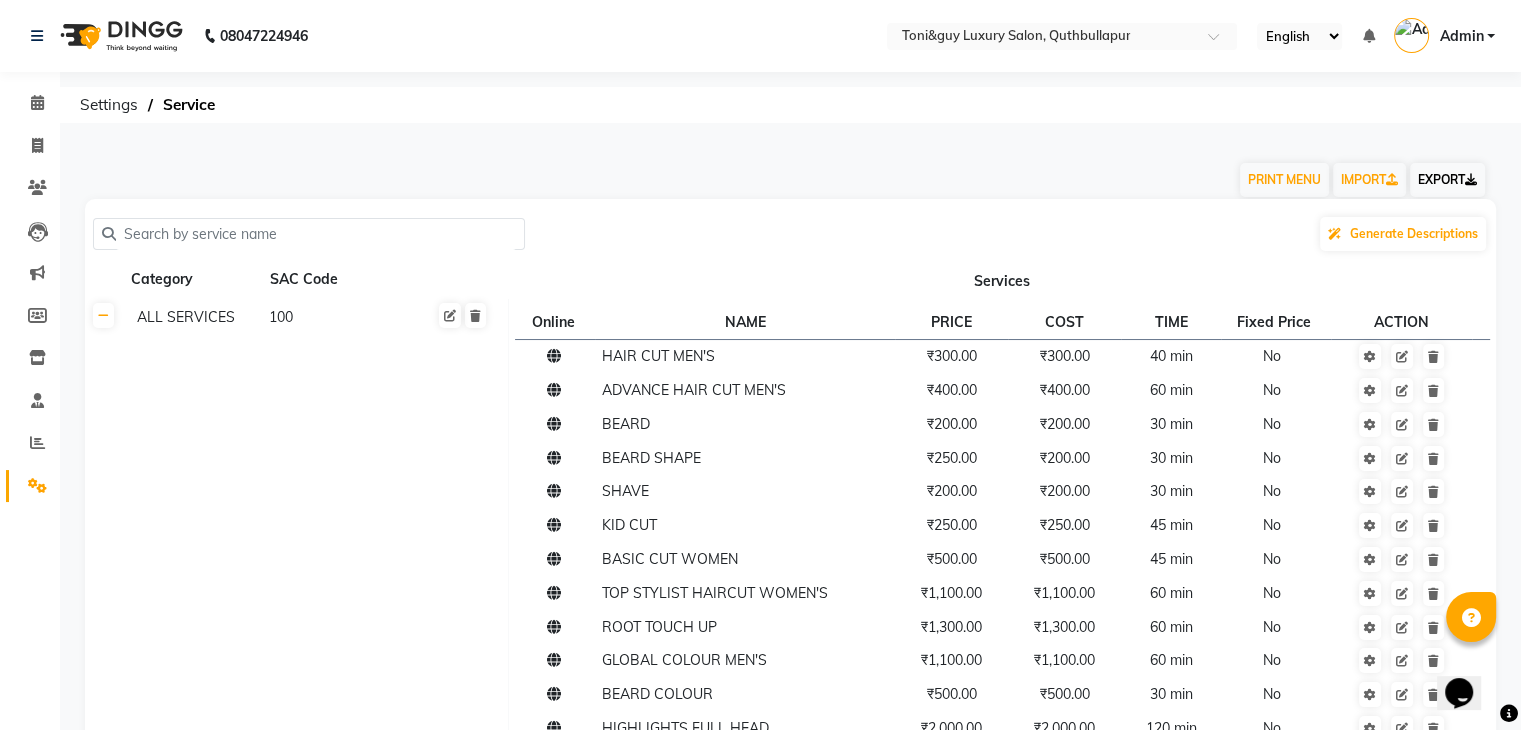 click on "EXPORT" 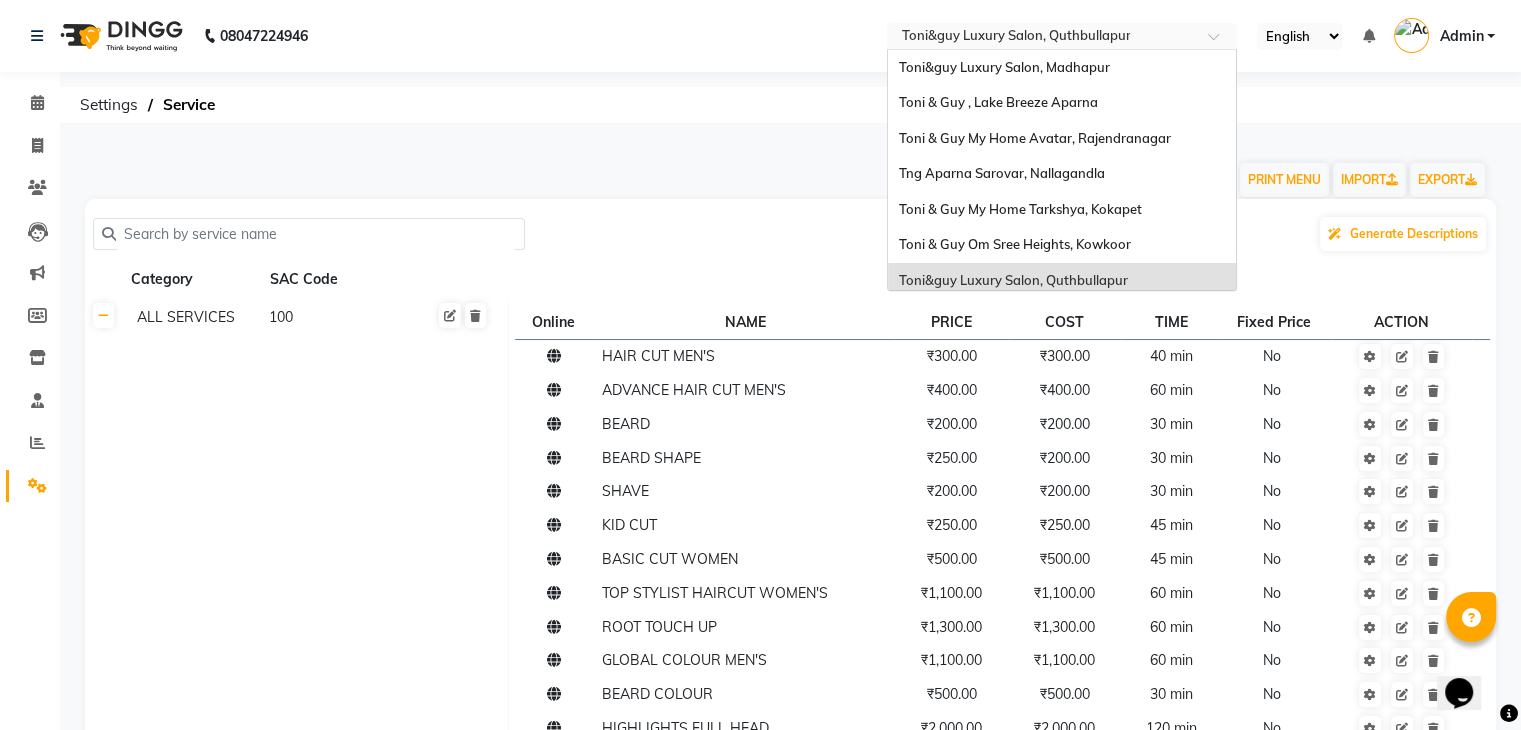 click at bounding box center (1042, 38) 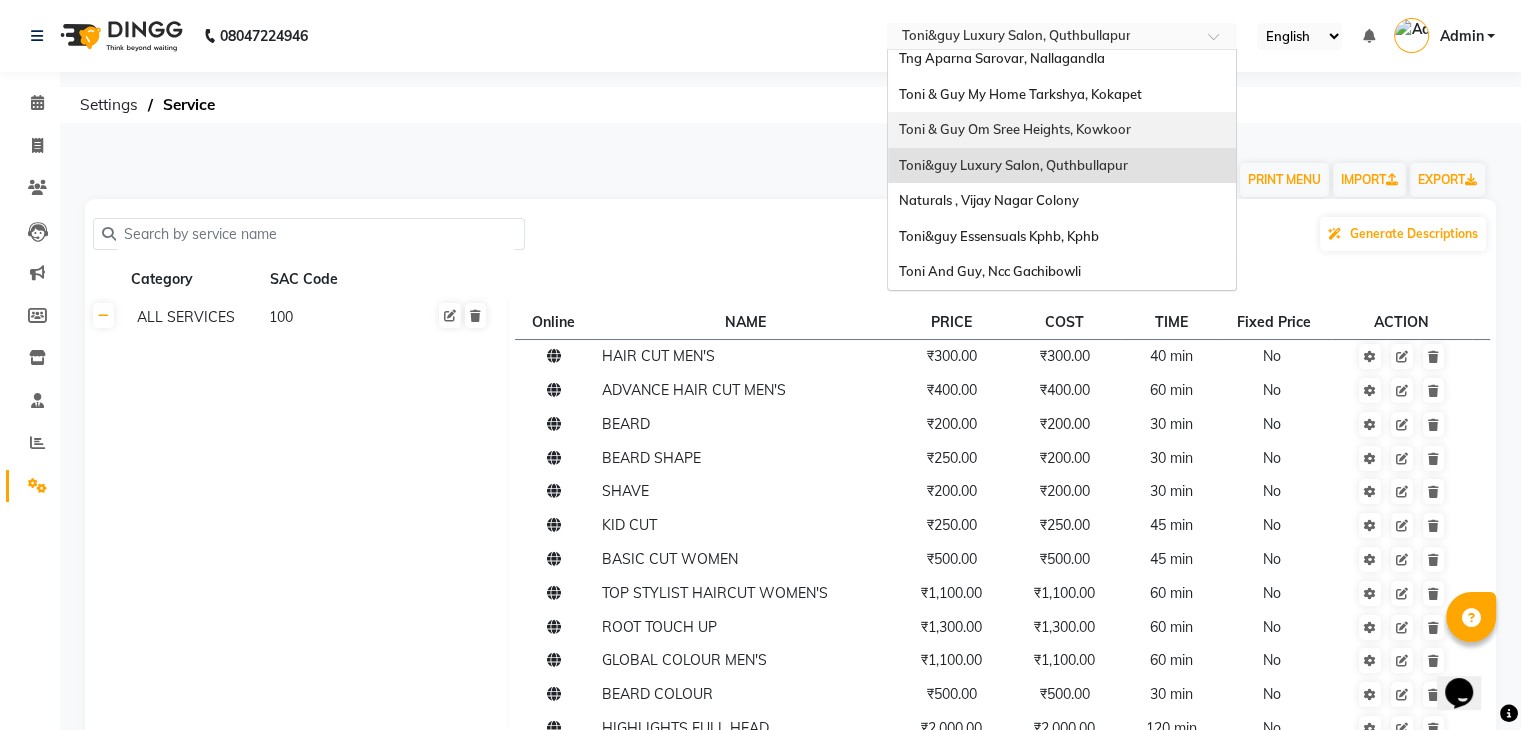 scroll, scrollTop: 0, scrollLeft: 0, axis: both 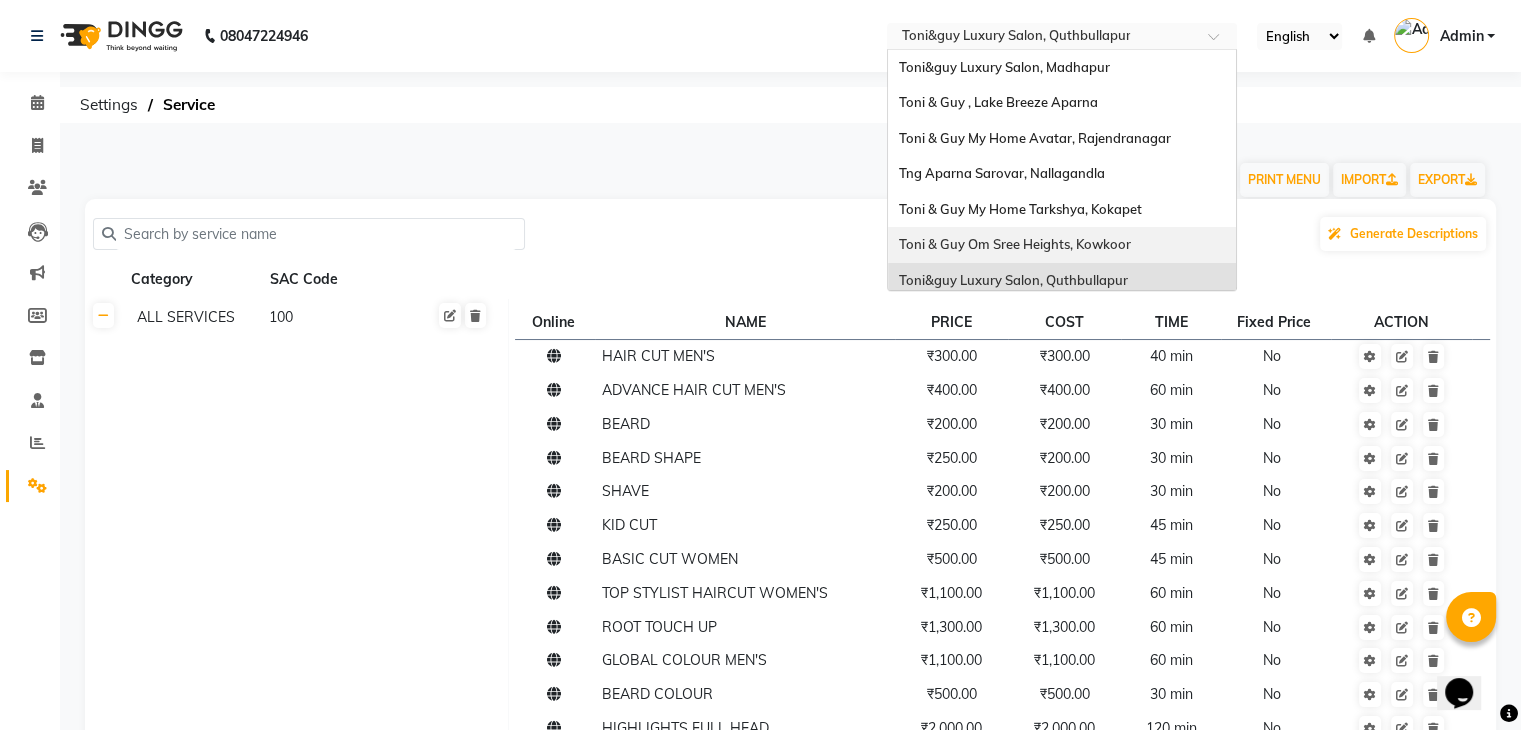 click on "Toni & Guy Om Sree Heights, Kowkoor" at bounding box center (1014, 244) 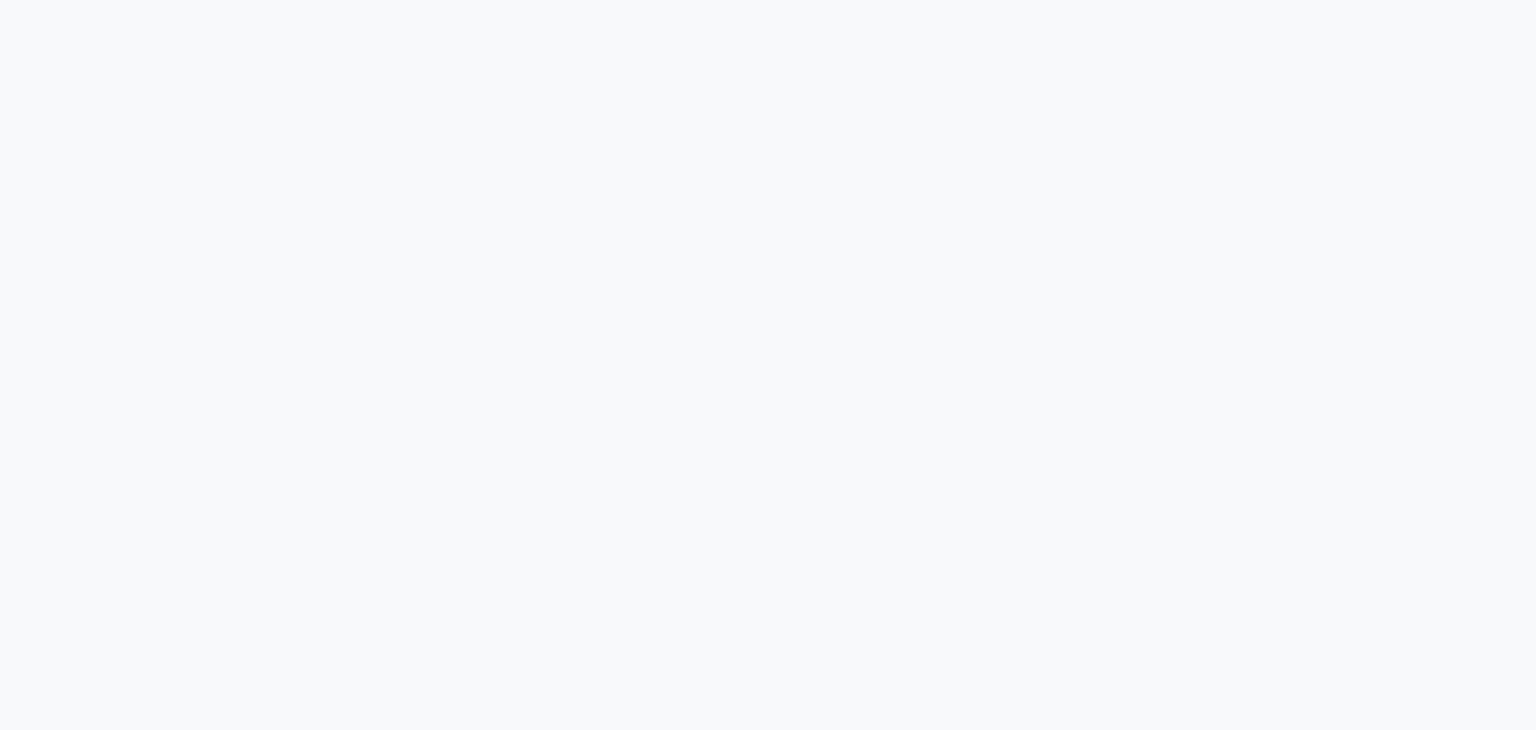 scroll, scrollTop: 0, scrollLeft: 0, axis: both 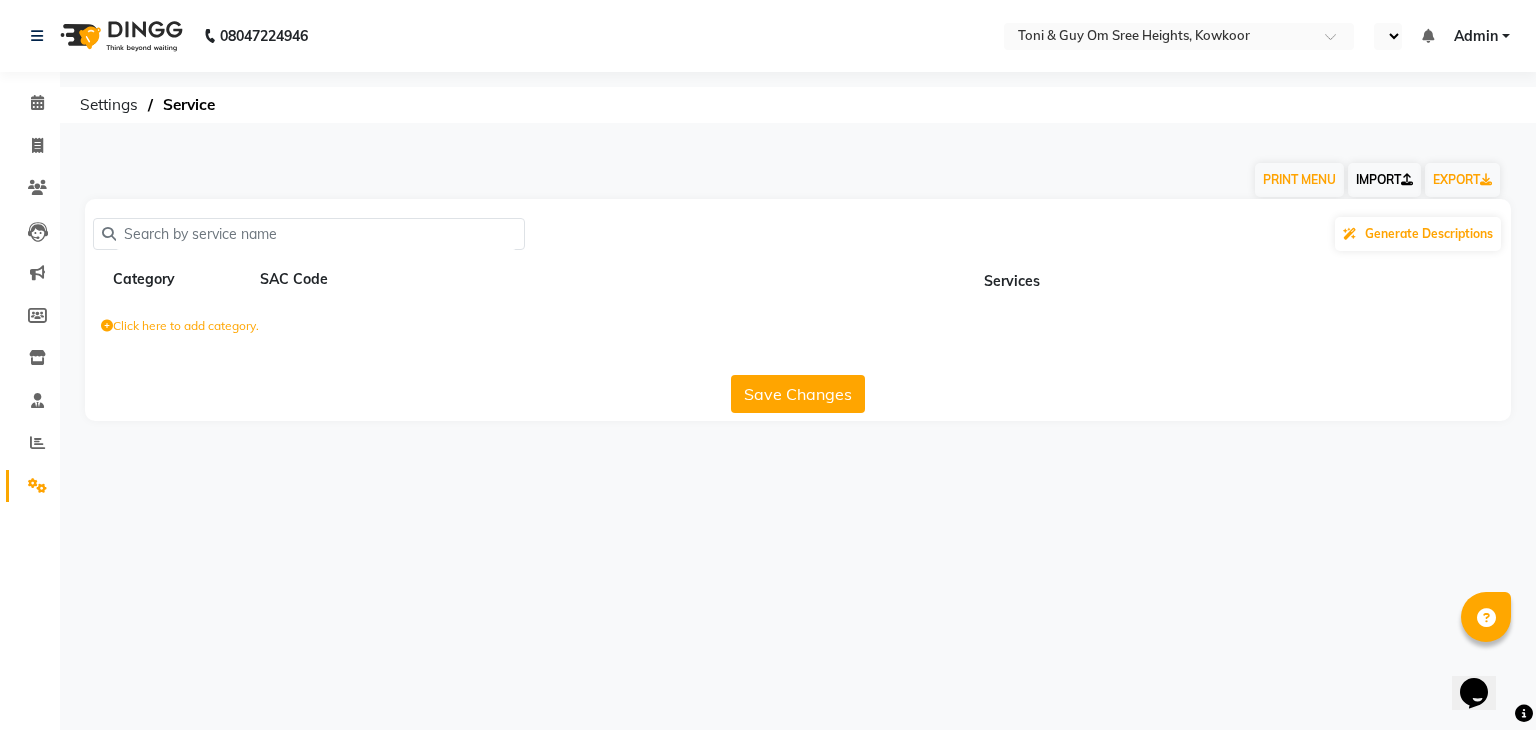 click on "IMPORT" 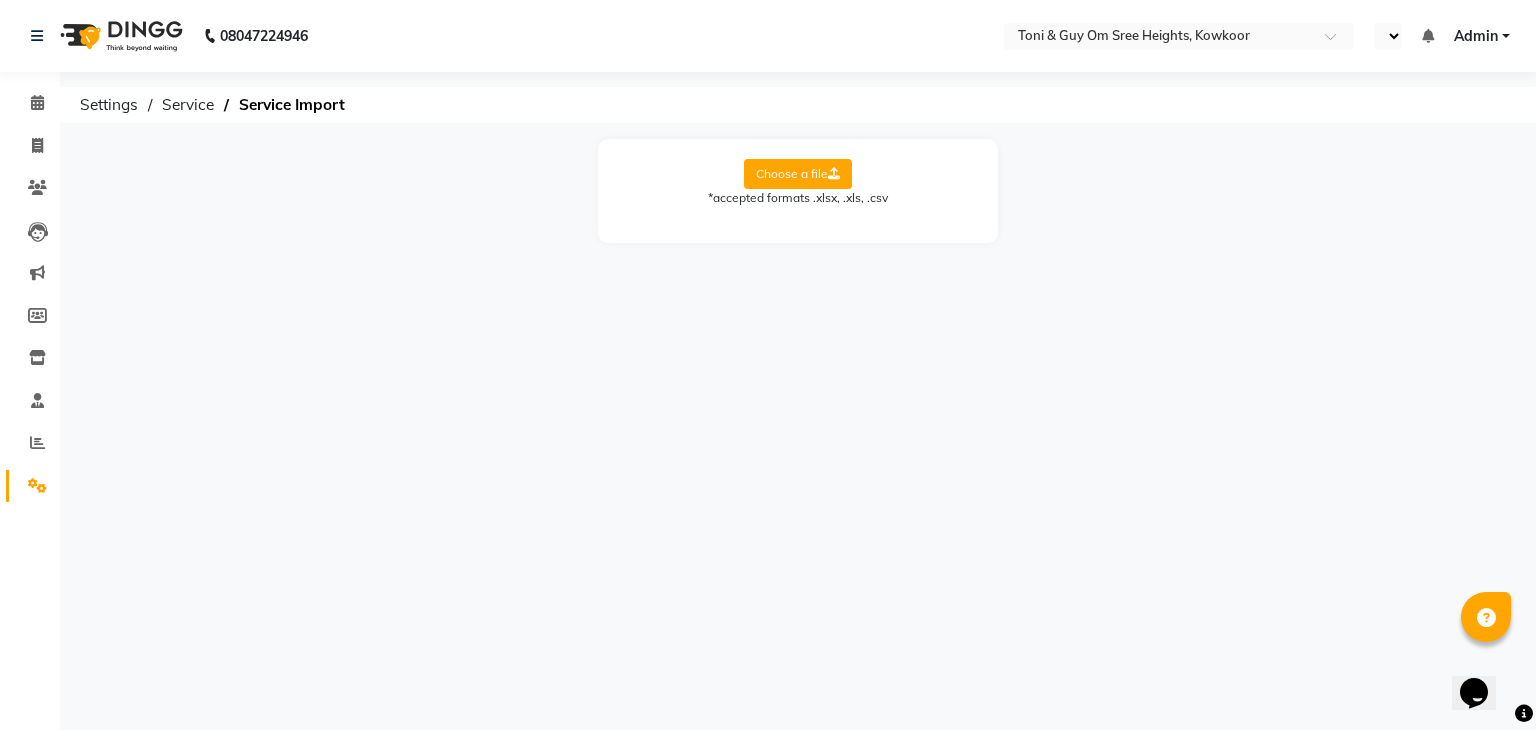 click on "Choose a file" 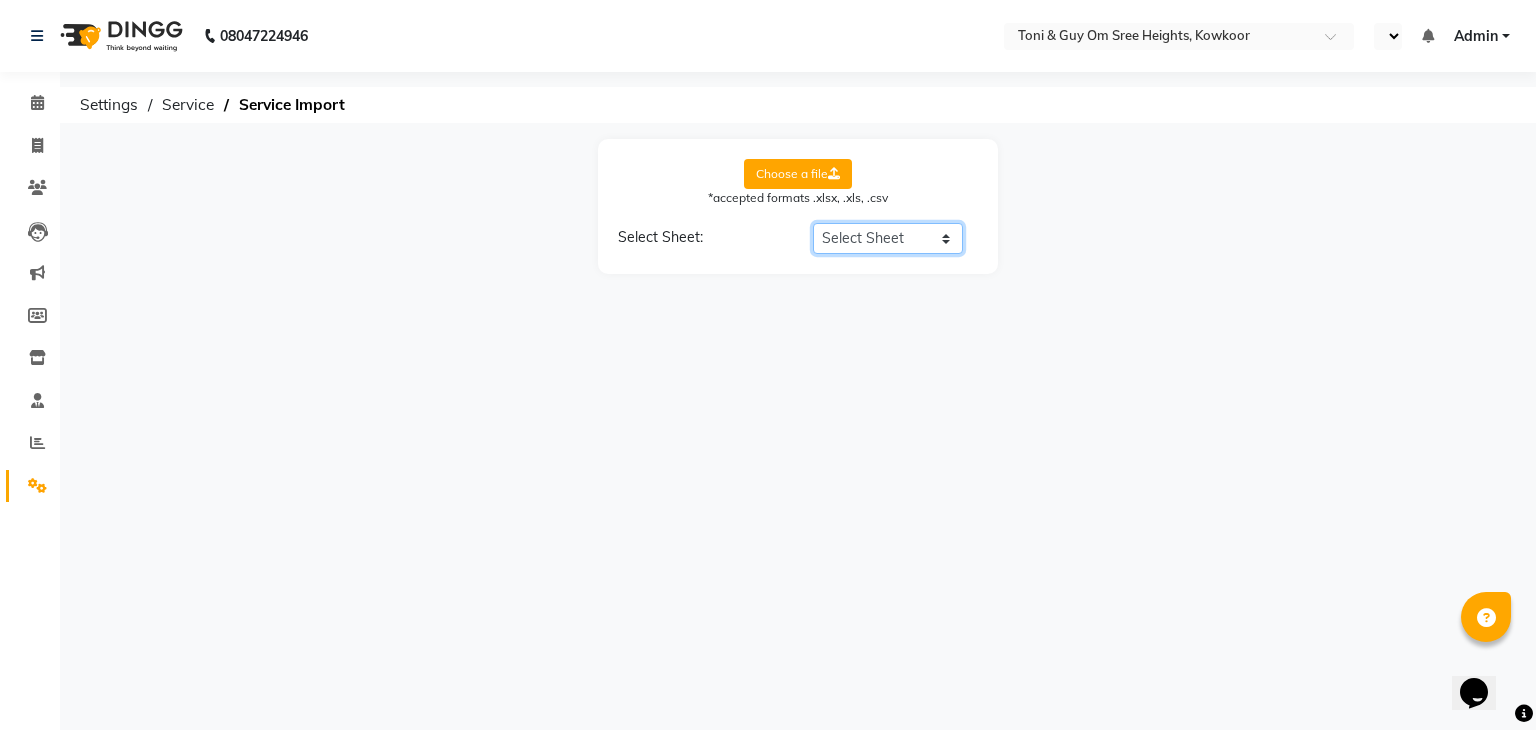 click on "Select Sheet Sheet1" 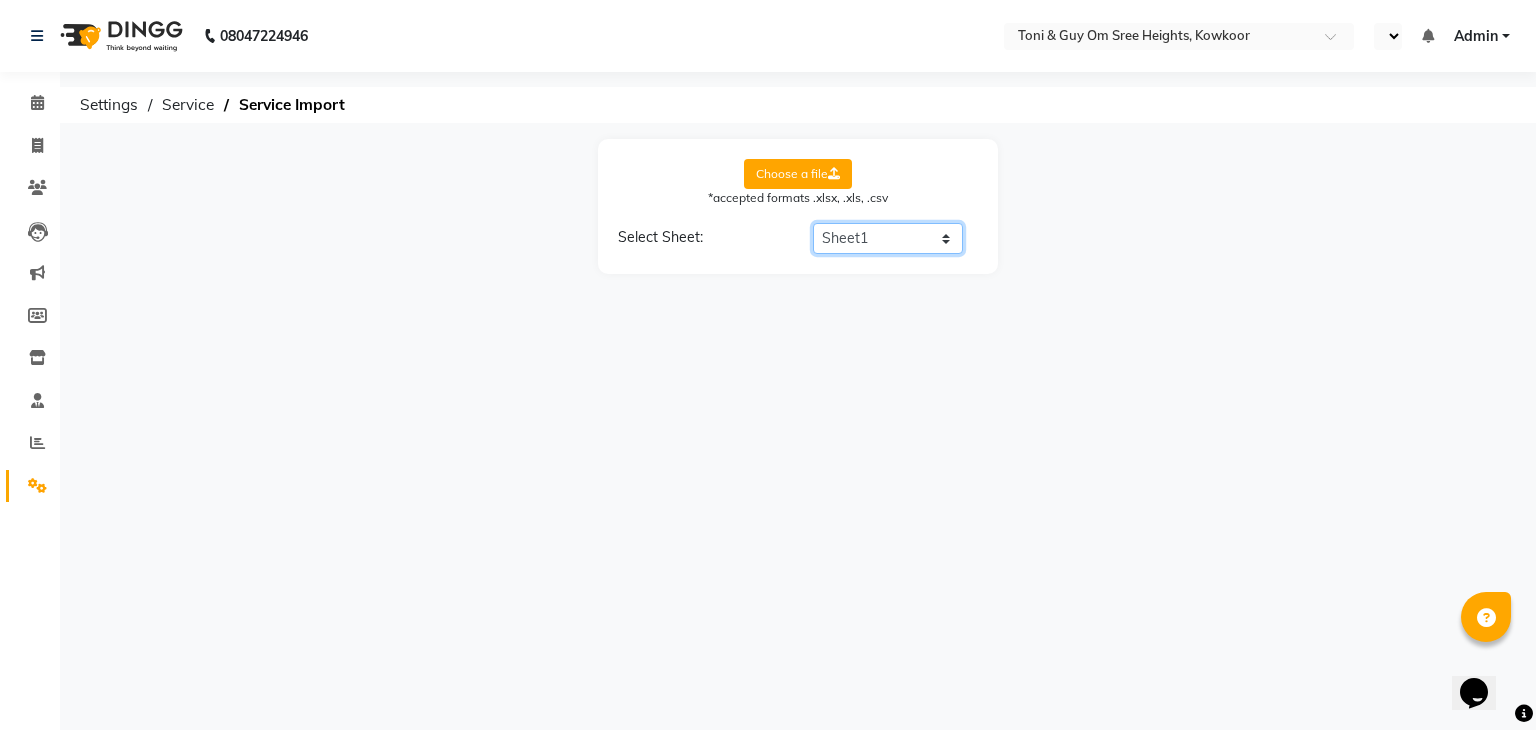 click on "Select Sheet Sheet1" 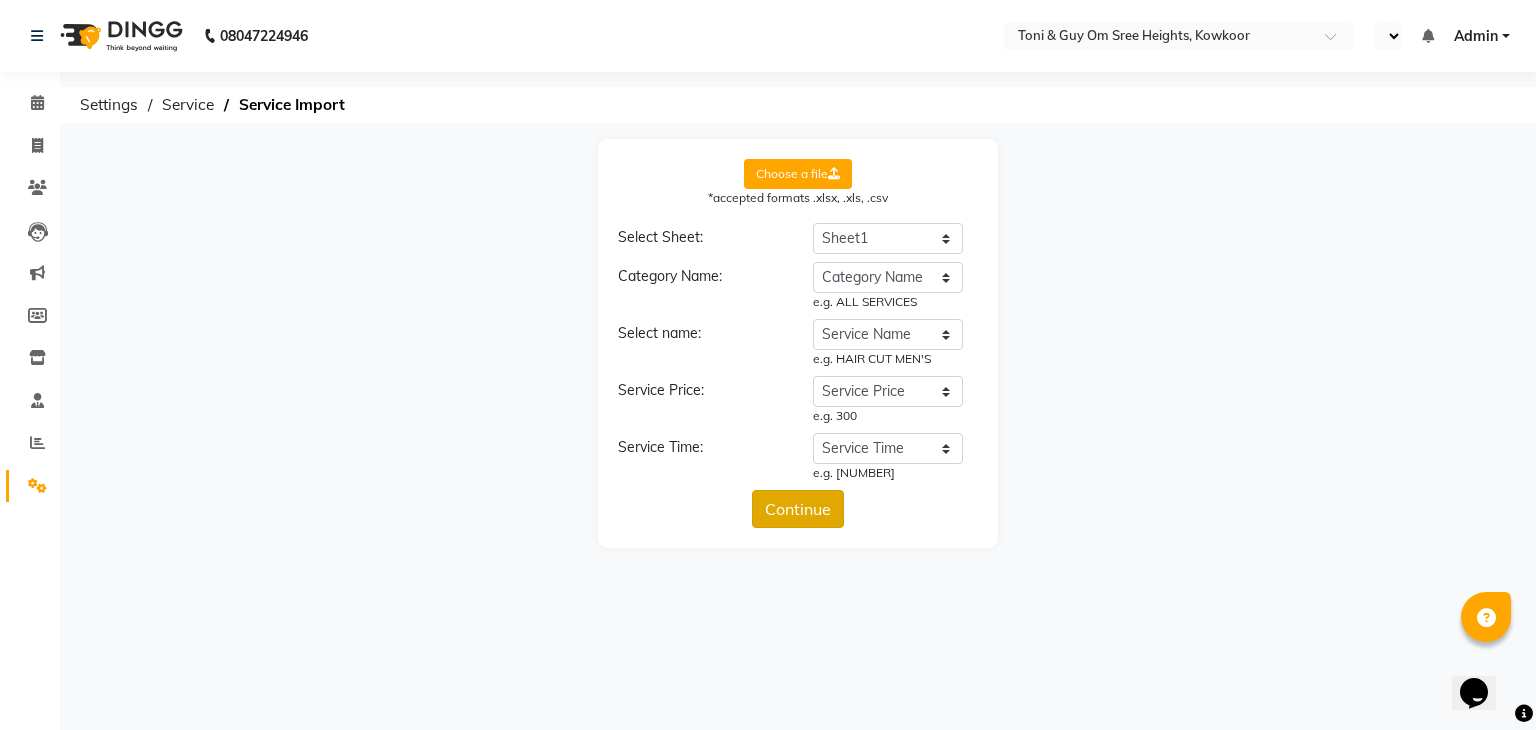 click on "Continue" 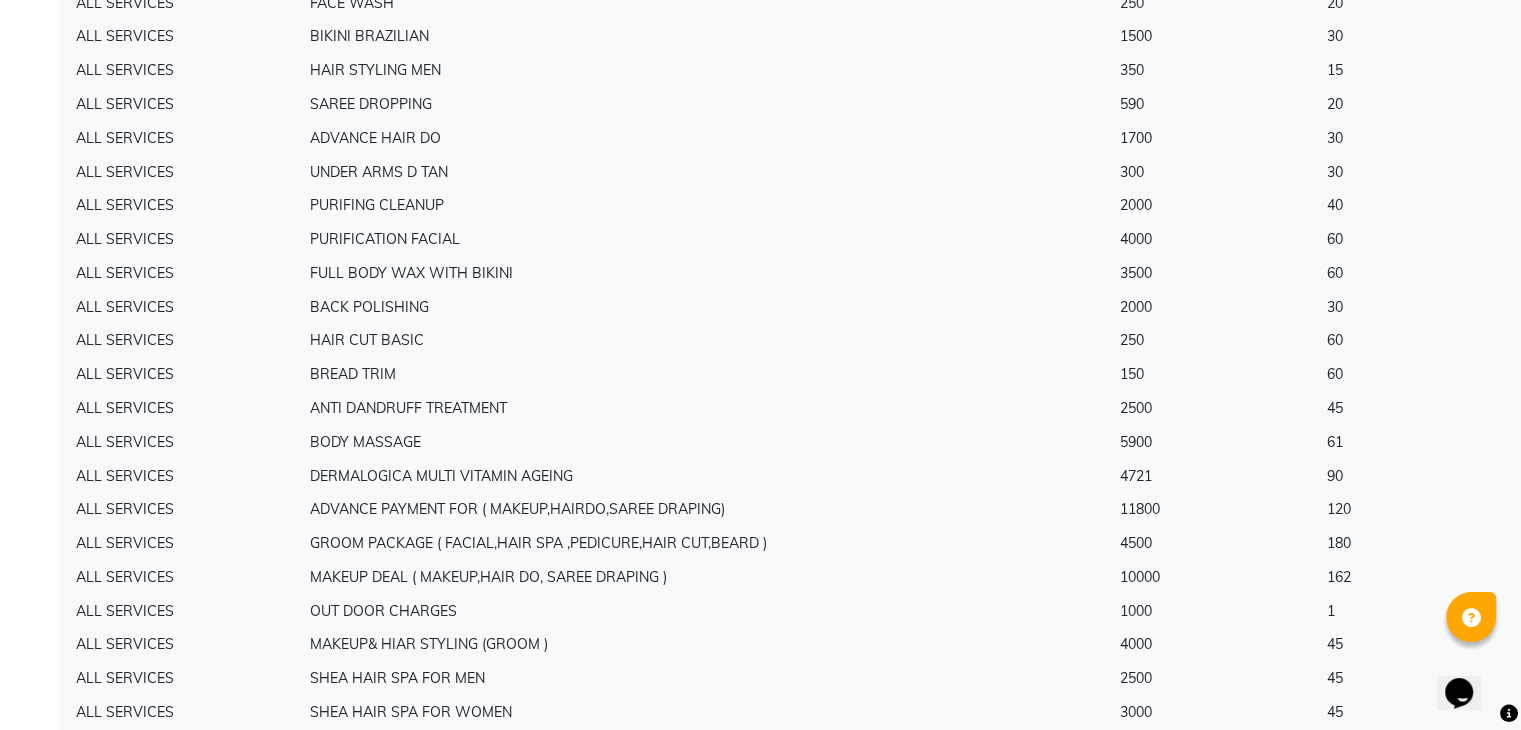 scroll, scrollTop: 4379, scrollLeft: 0, axis: vertical 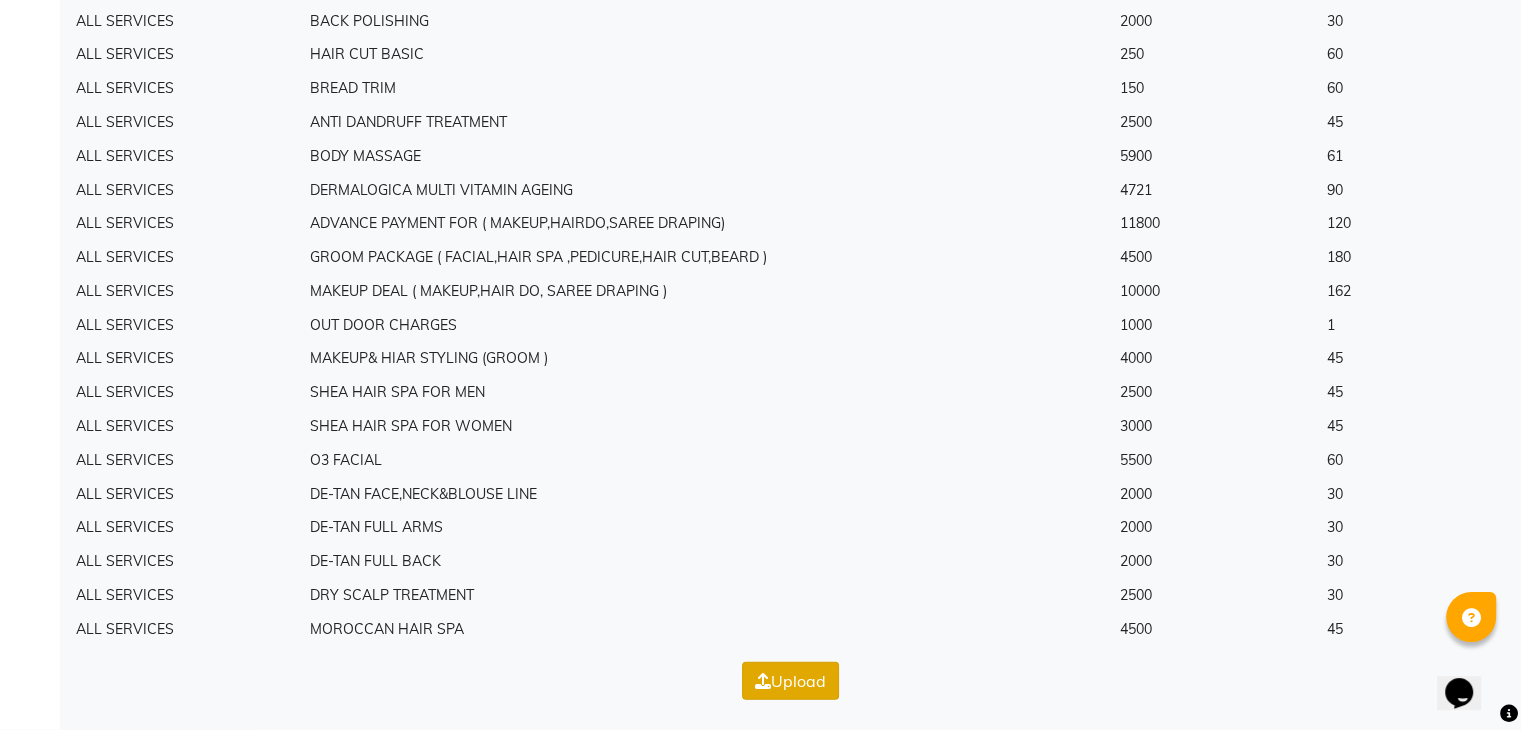 click on "Upload" 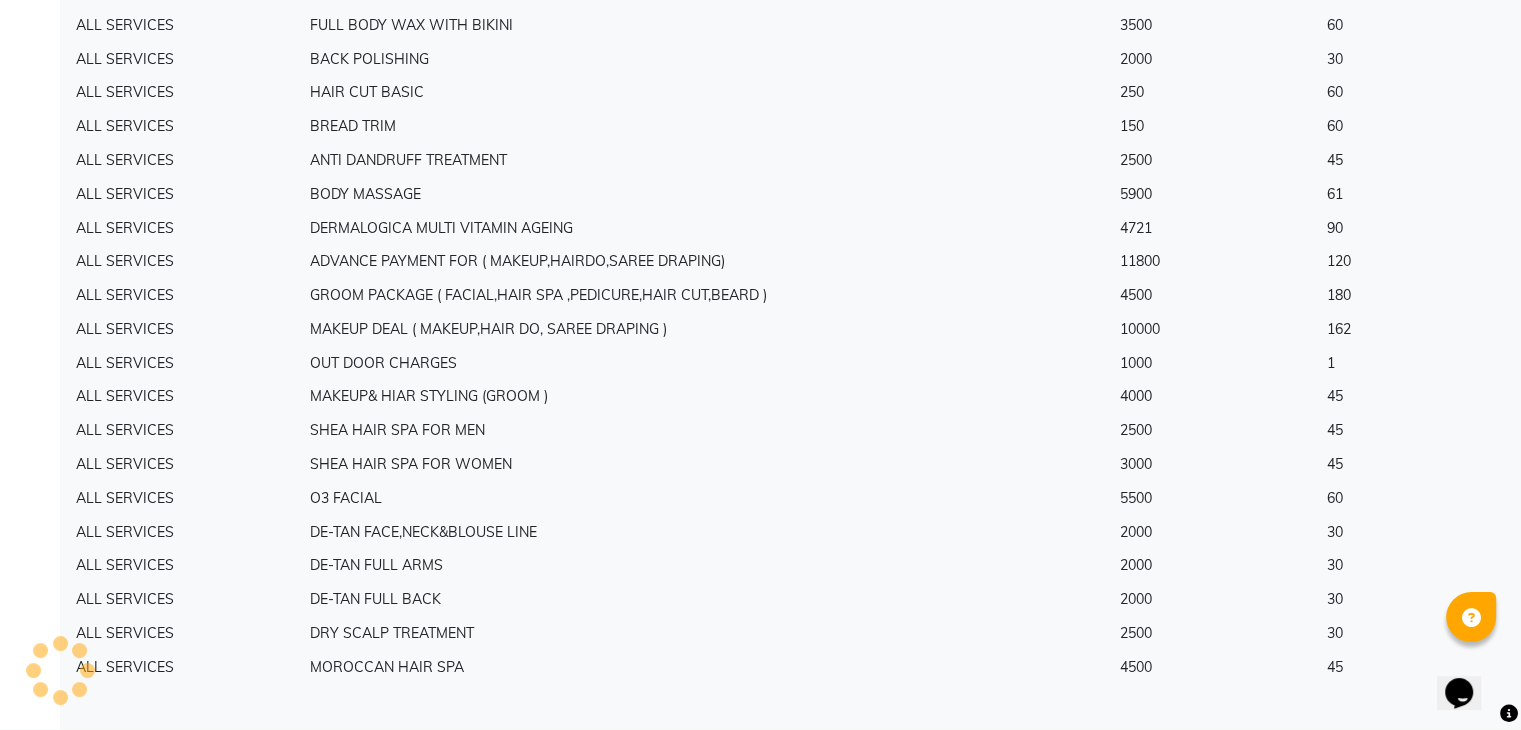 scroll, scrollTop: 0, scrollLeft: 0, axis: both 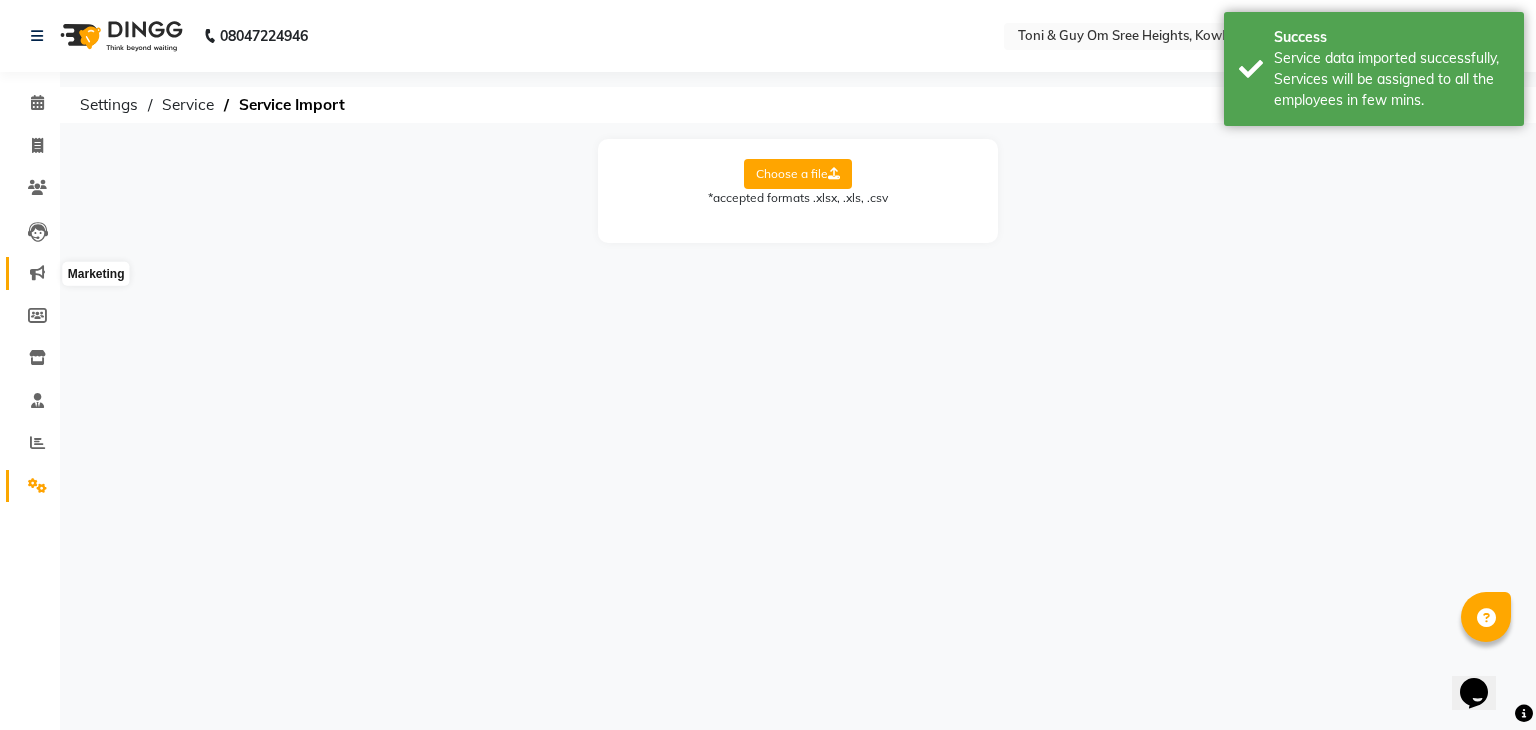 click 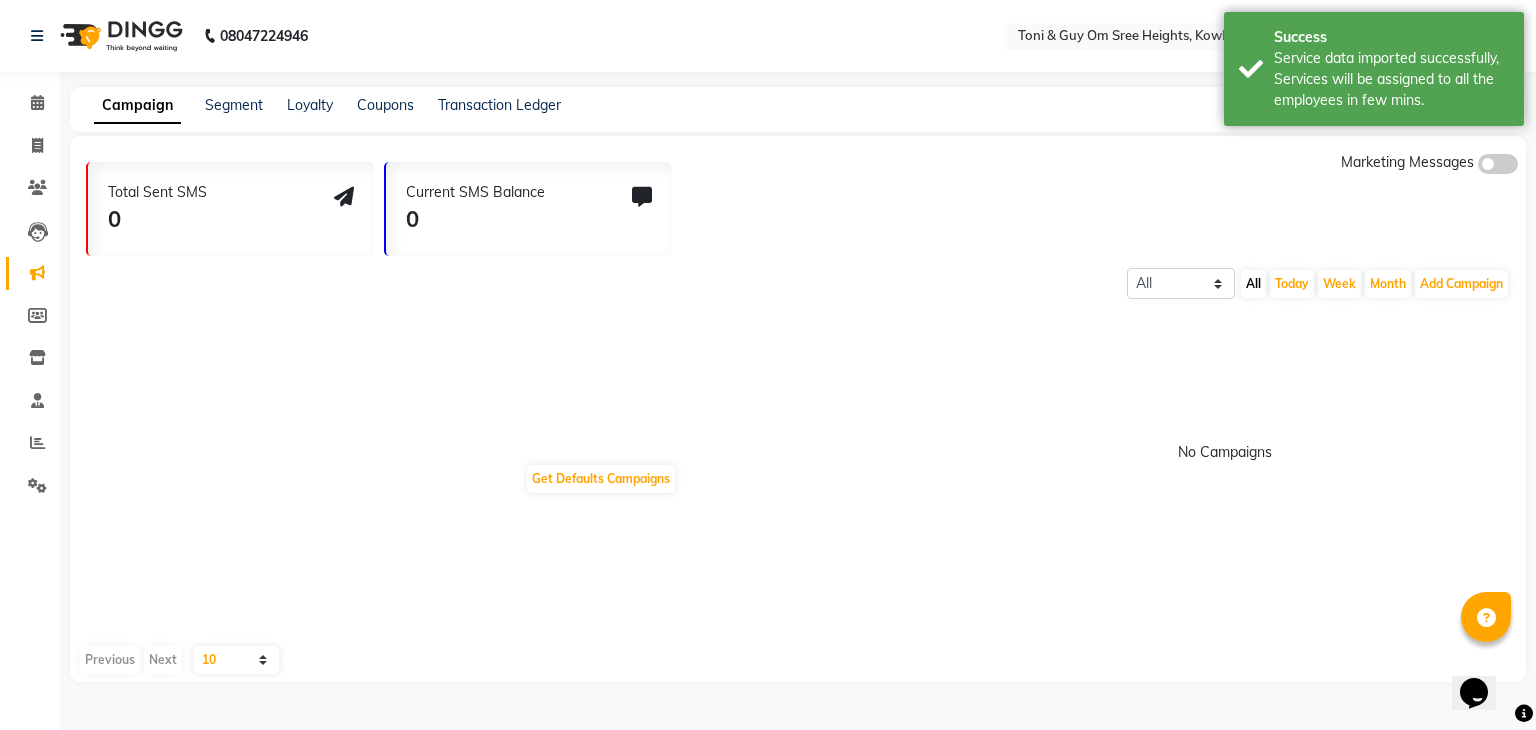 click 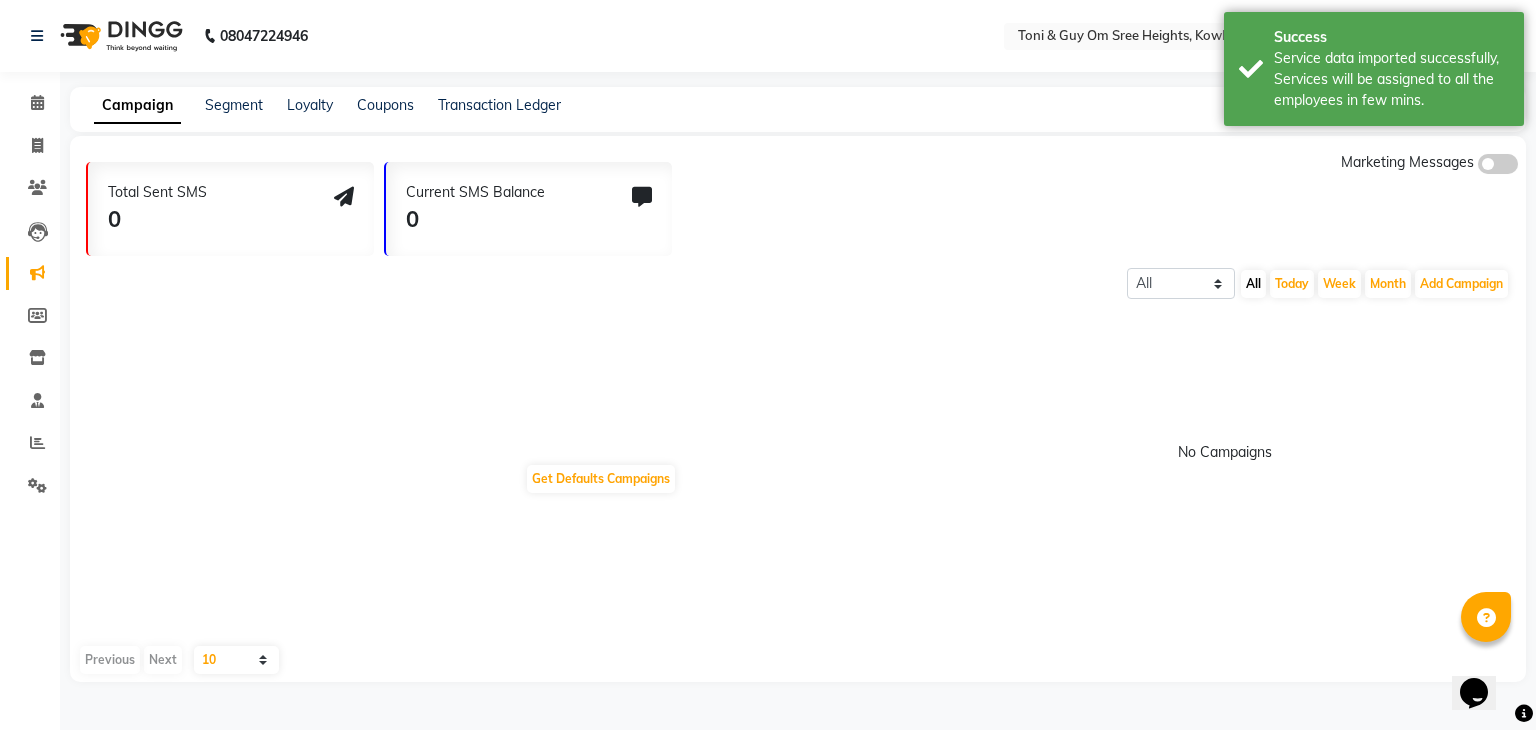 click 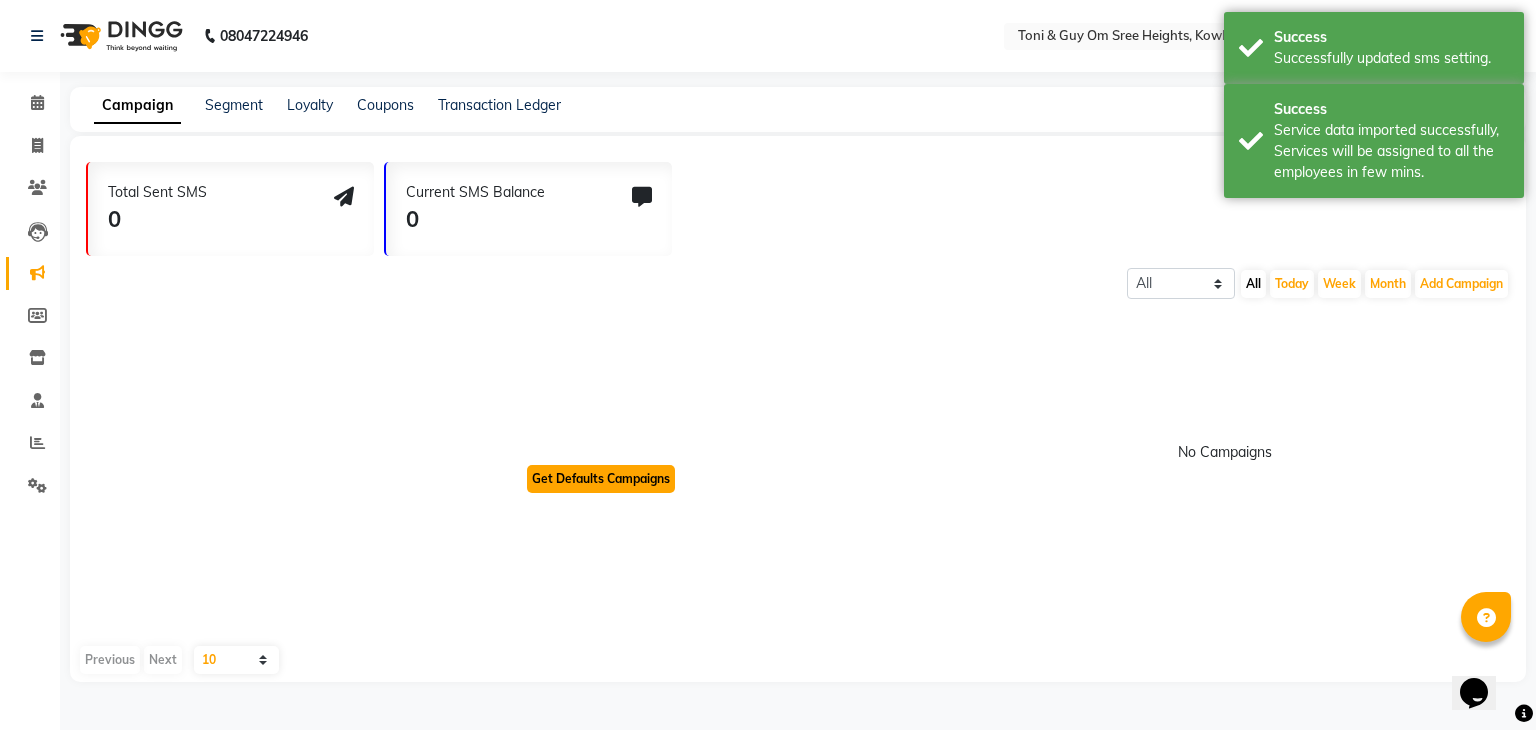click on "Get Defaults Campaigns" 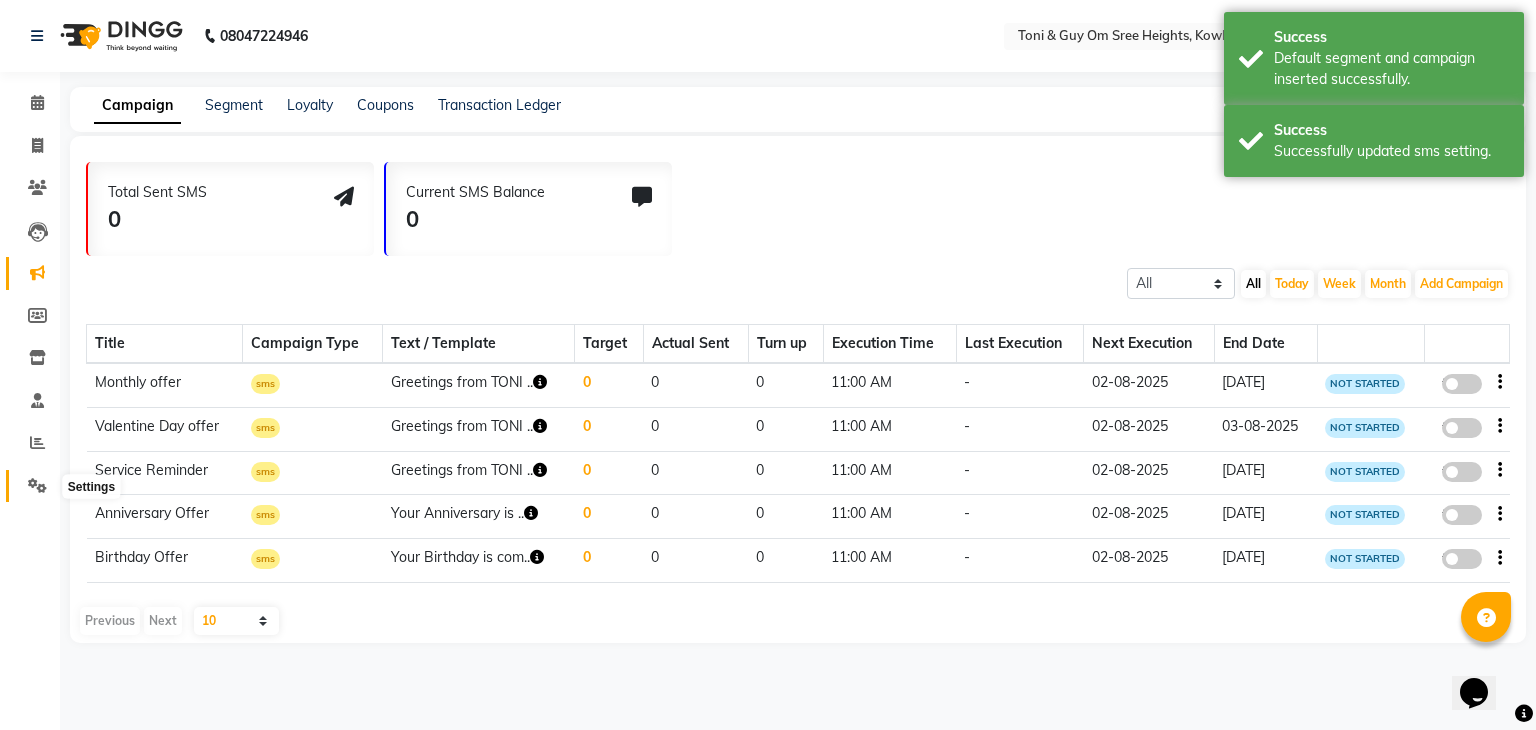 click 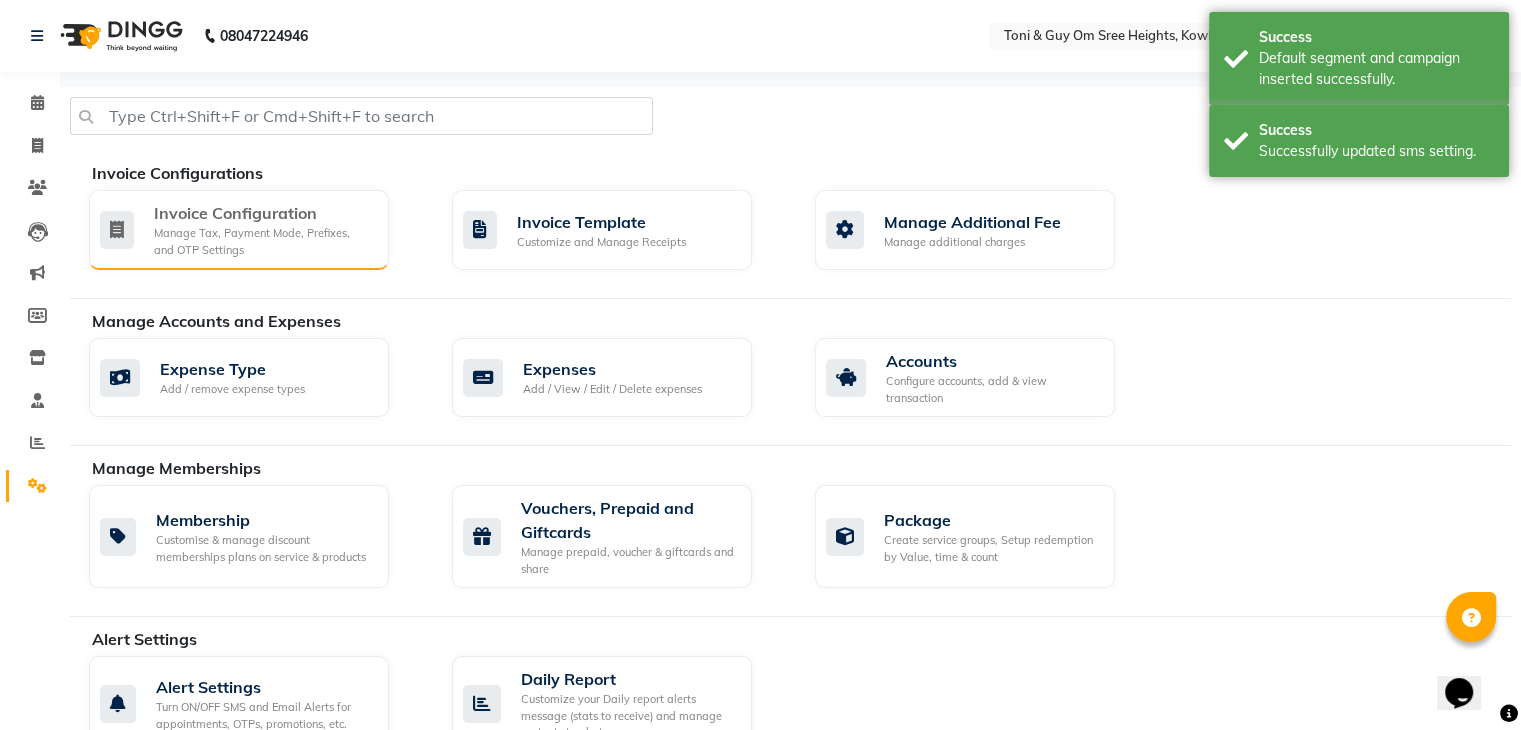 click on "Manage Tax, Payment Mode, Prefixes, and OTP Settings" 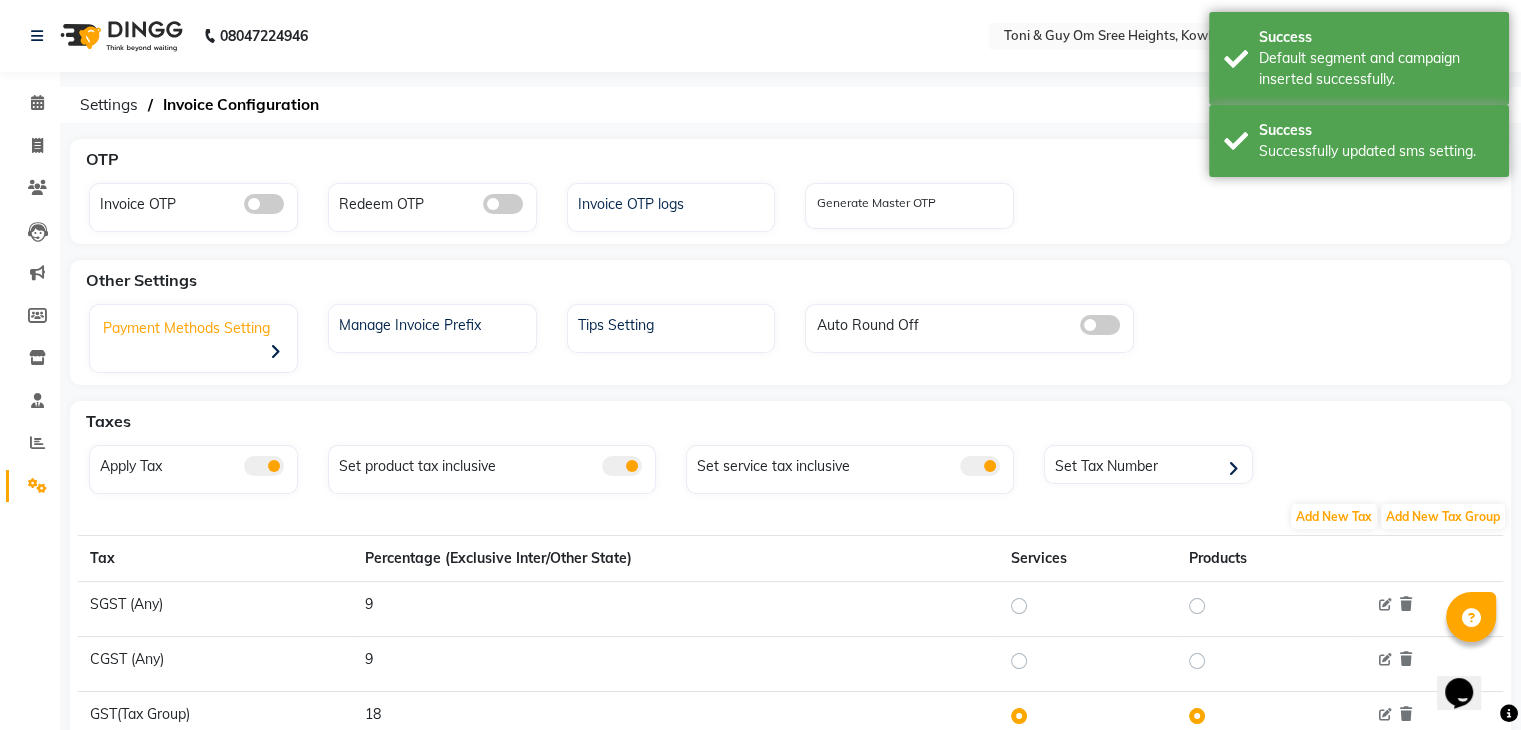 click on "Payment Methods Setting" 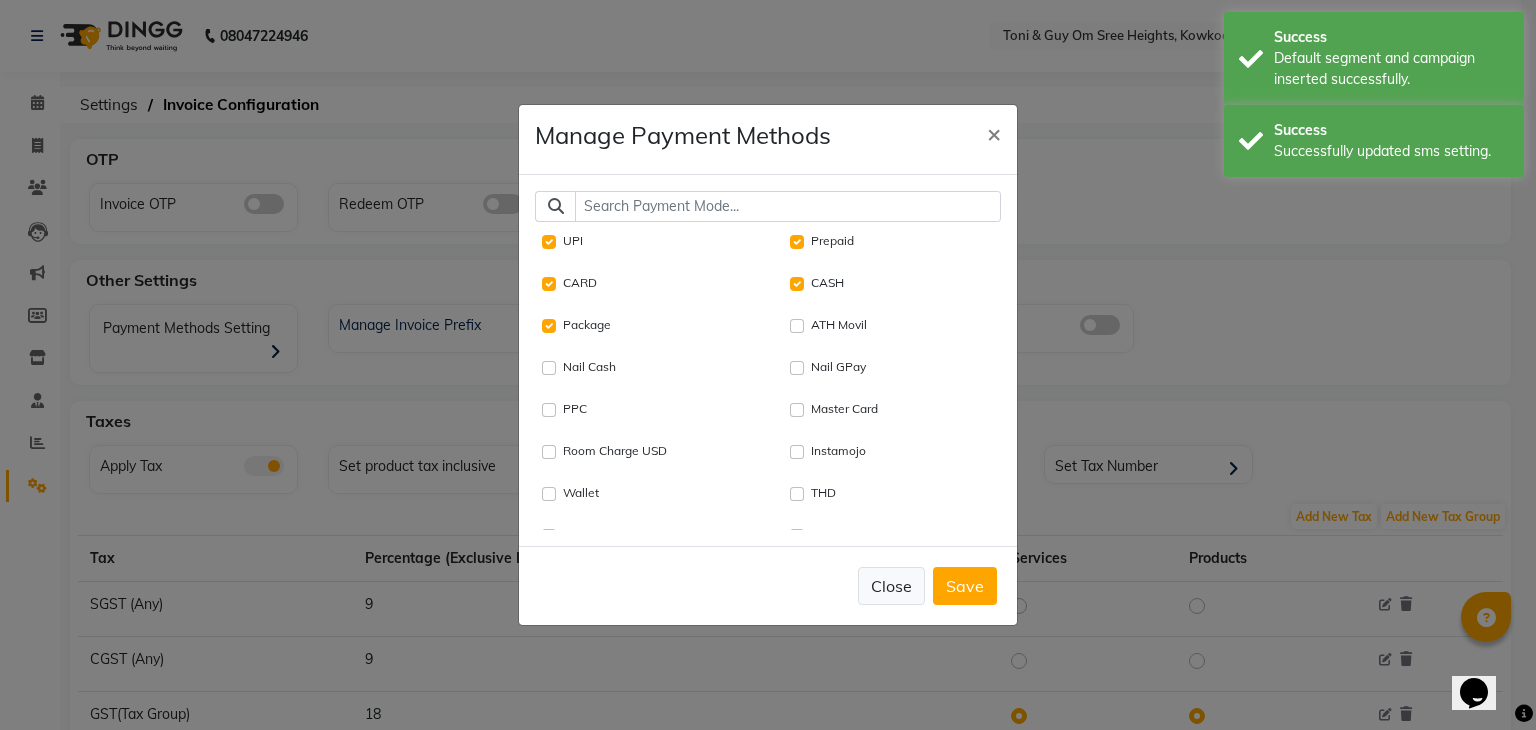 click on "Close" 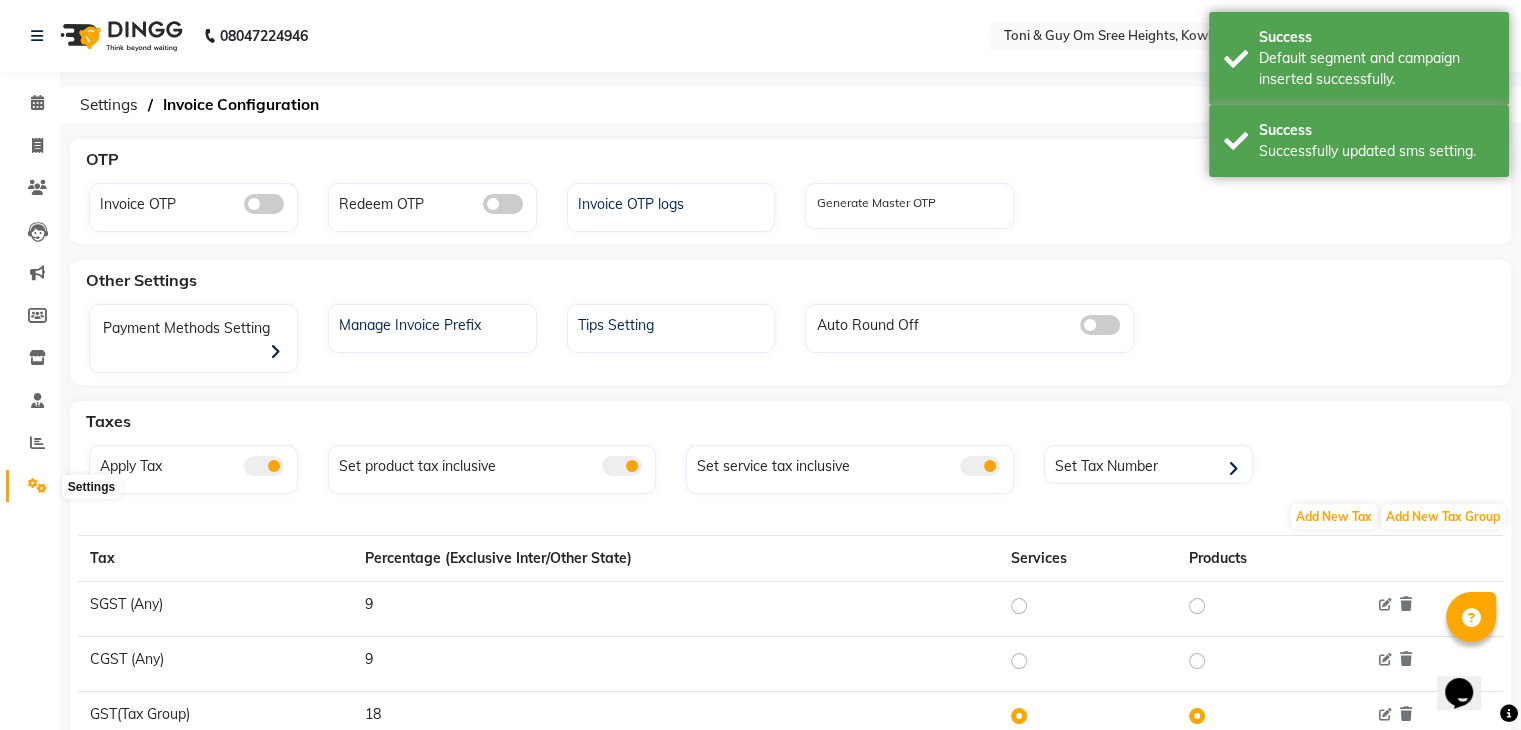 click 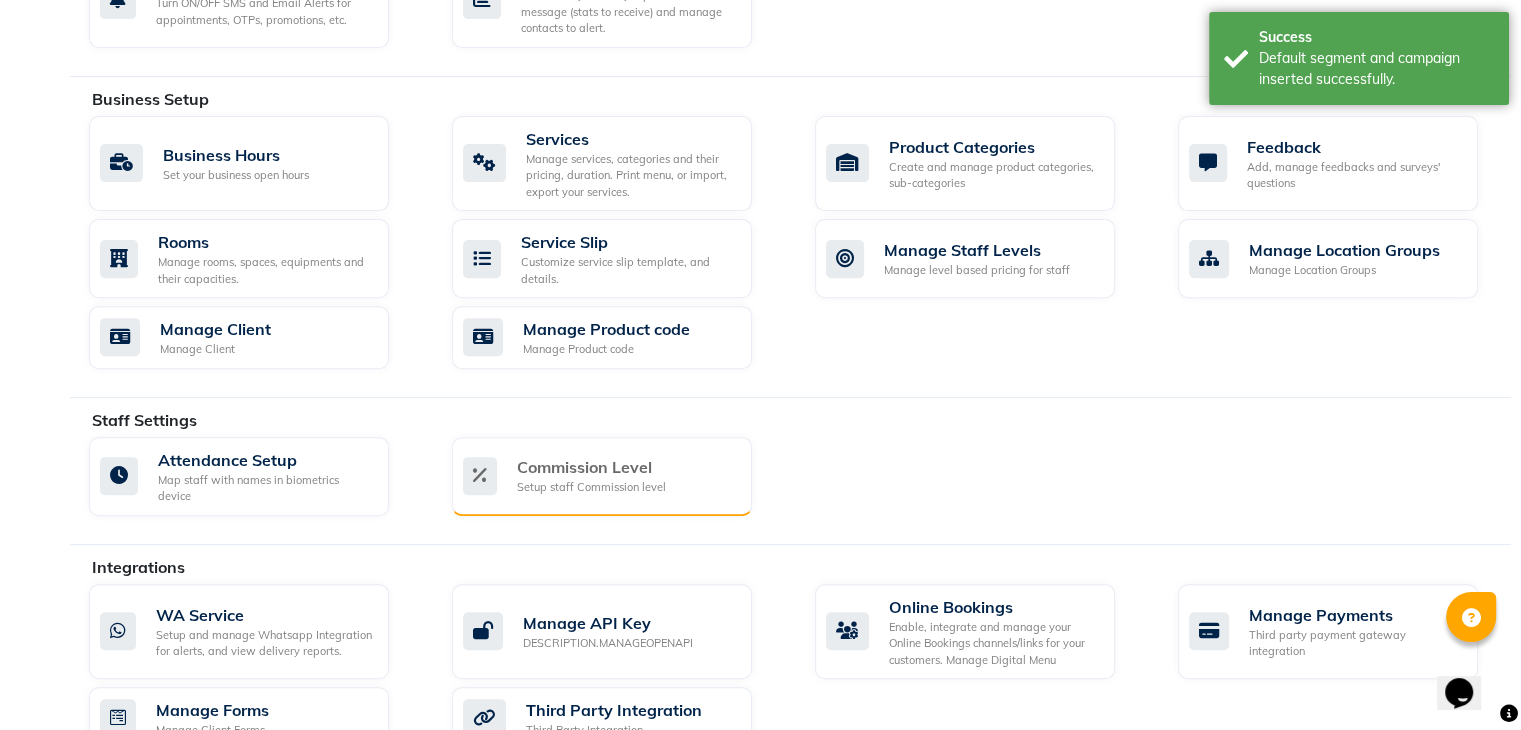 scroll, scrollTop: 724, scrollLeft: 0, axis: vertical 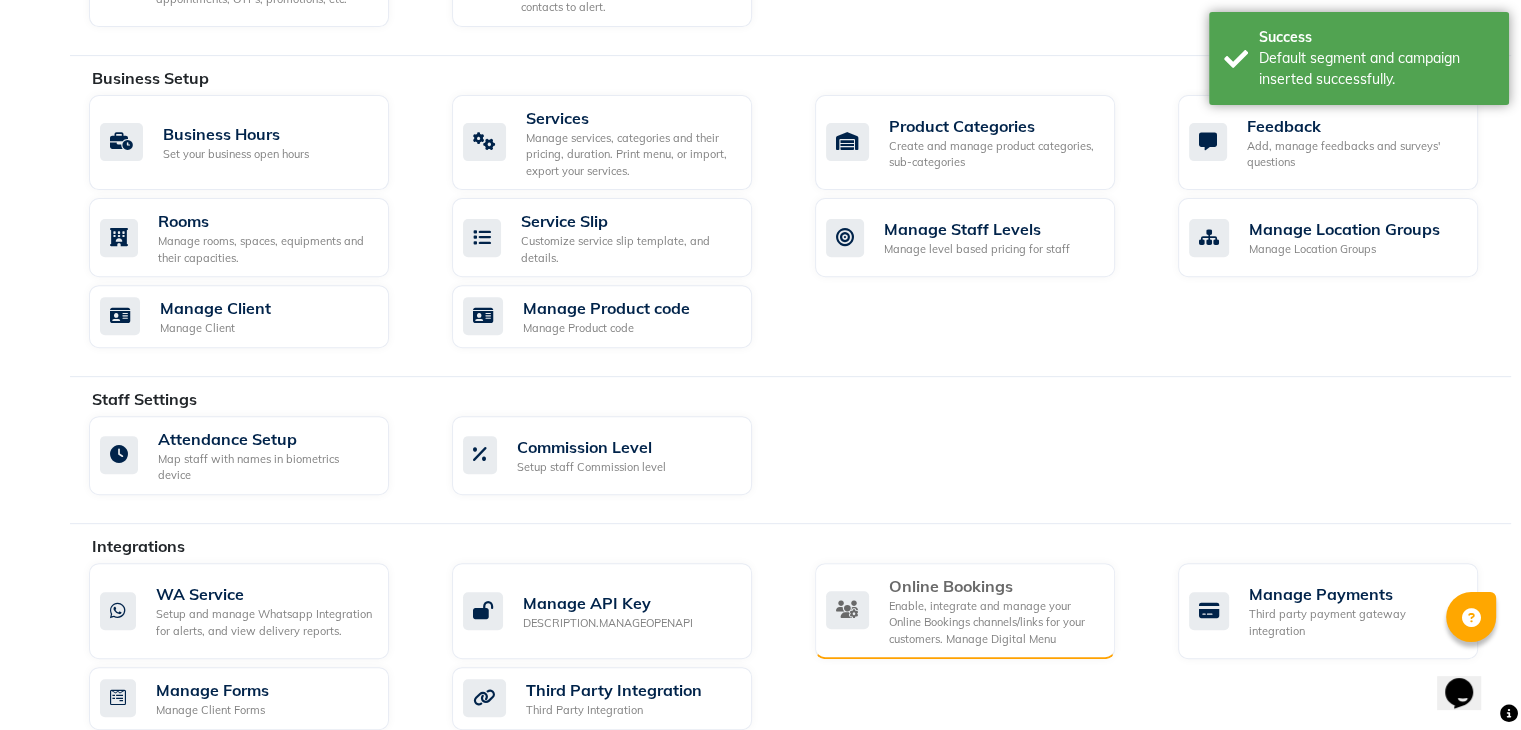 click on "Enable, integrate and manage your Online Bookings channels/links for your customers. Manage Digital Menu" 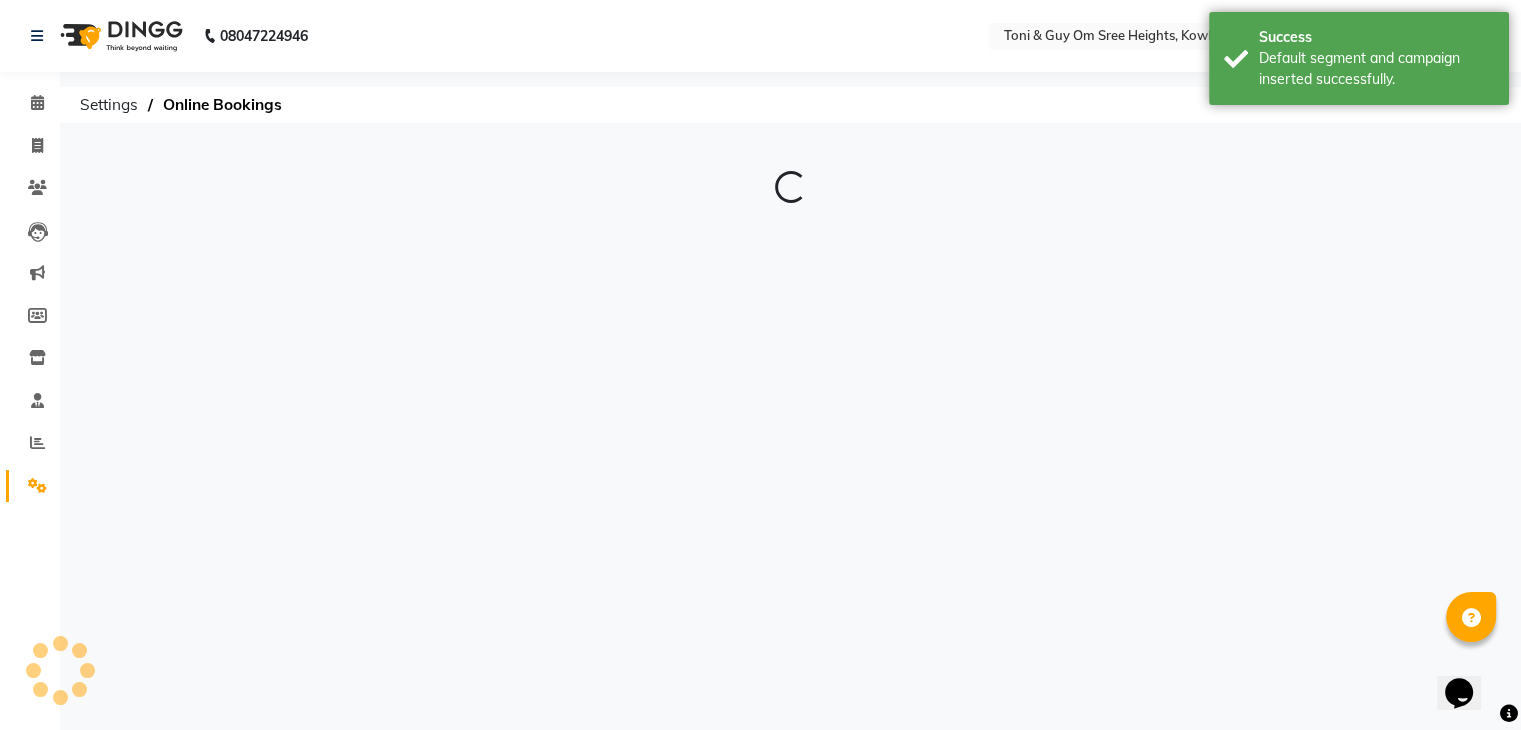 scroll, scrollTop: 0, scrollLeft: 0, axis: both 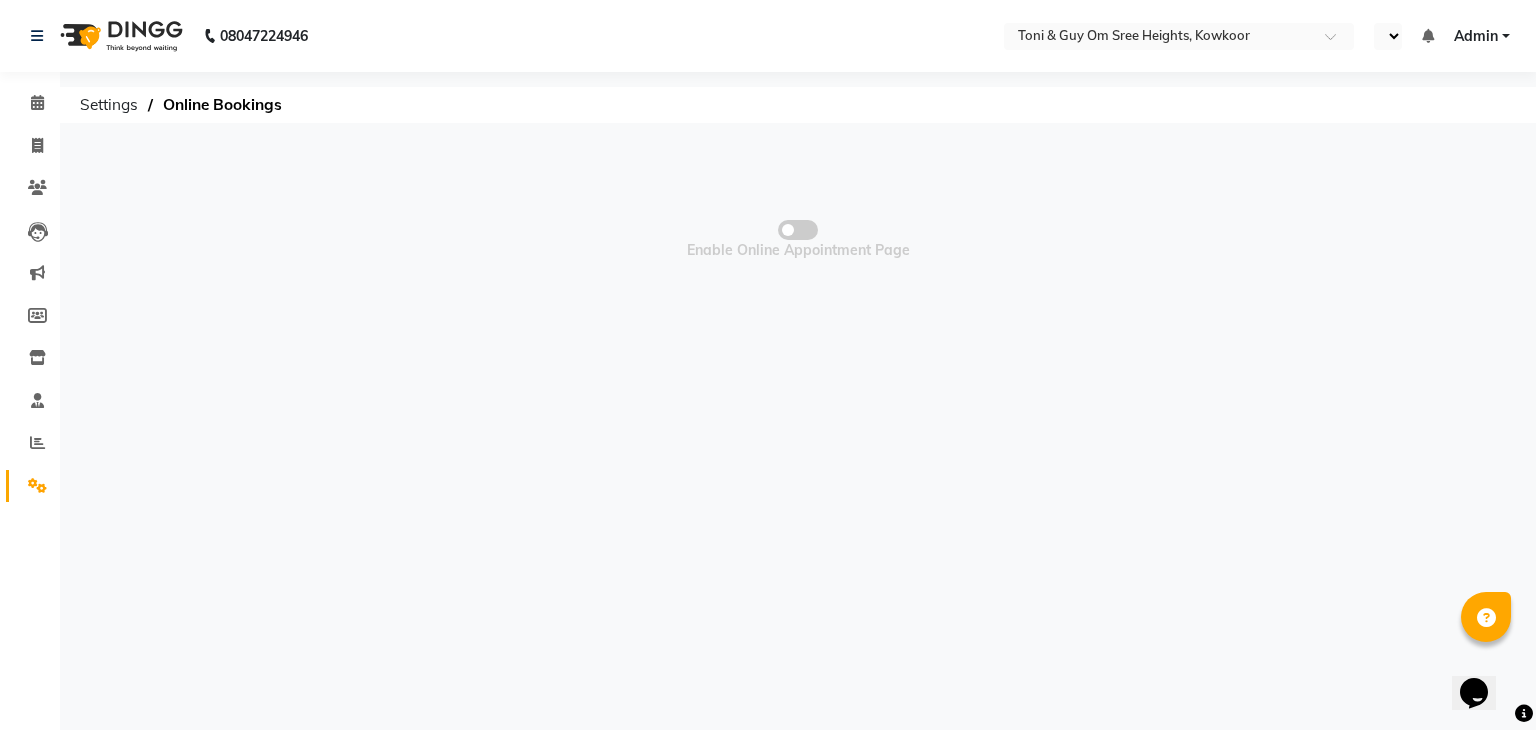 click at bounding box center (798, 230) 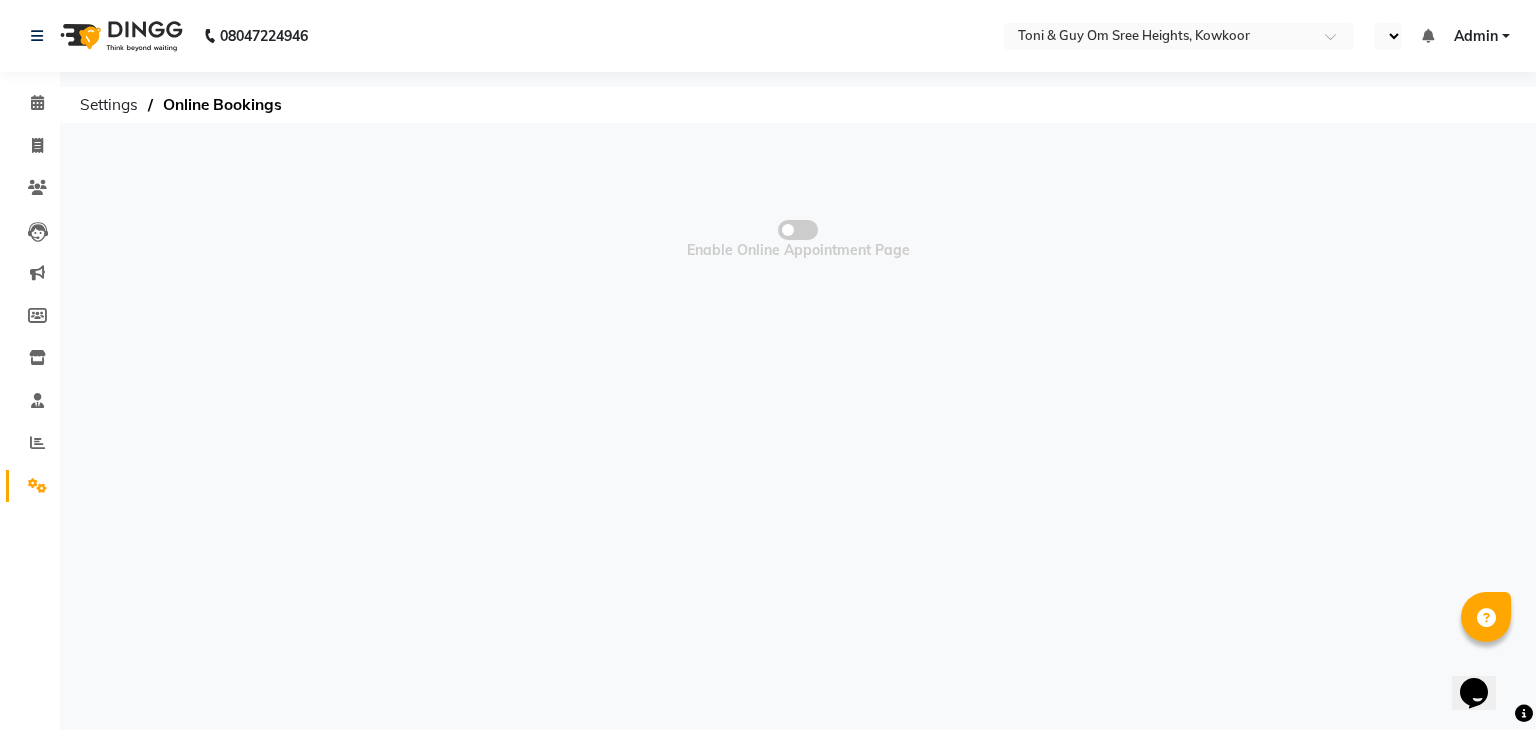 click at bounding box center (798, 233) 